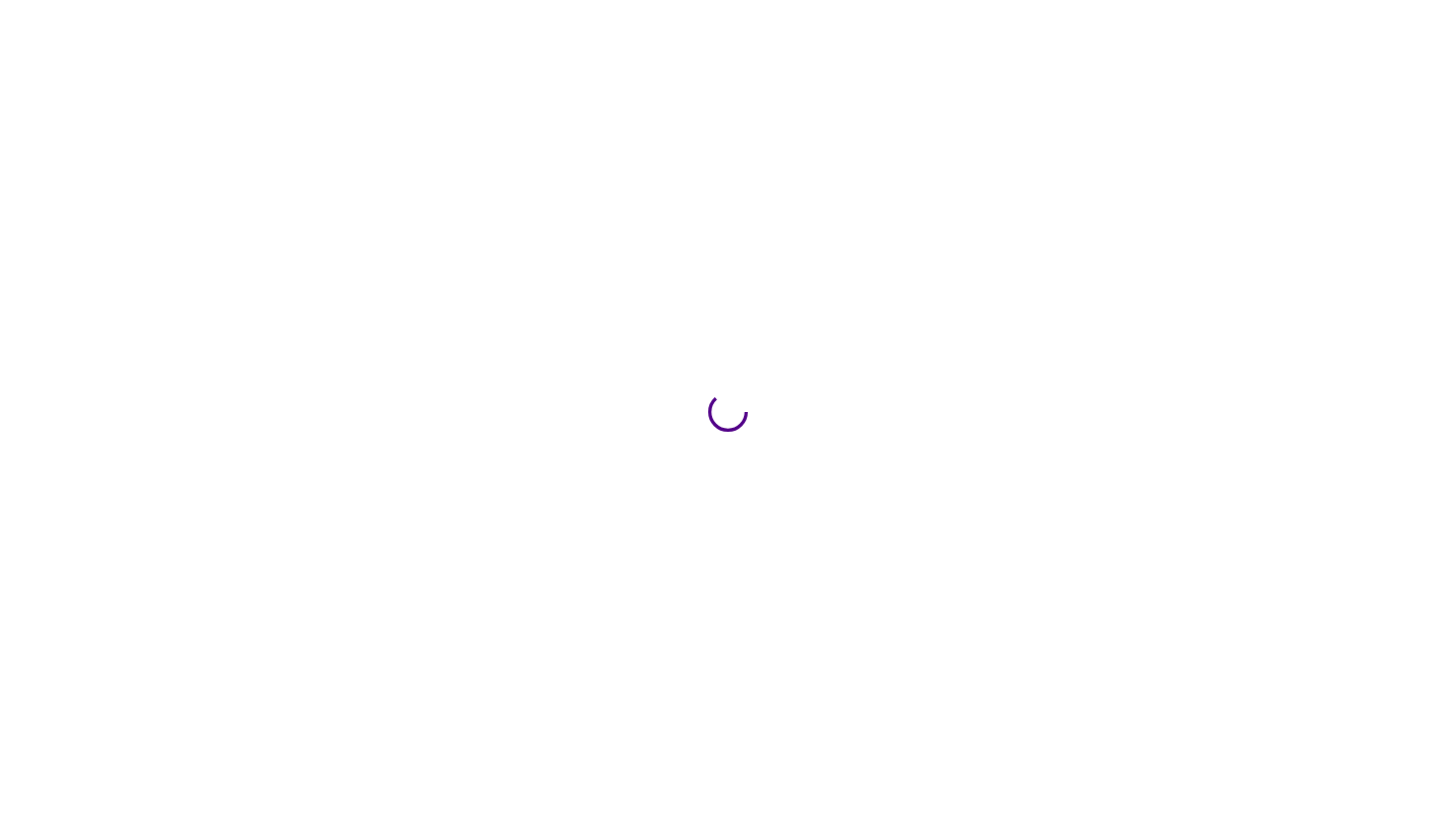 scroll, scrollTop: 0, scrollLeft: 0, axis: both 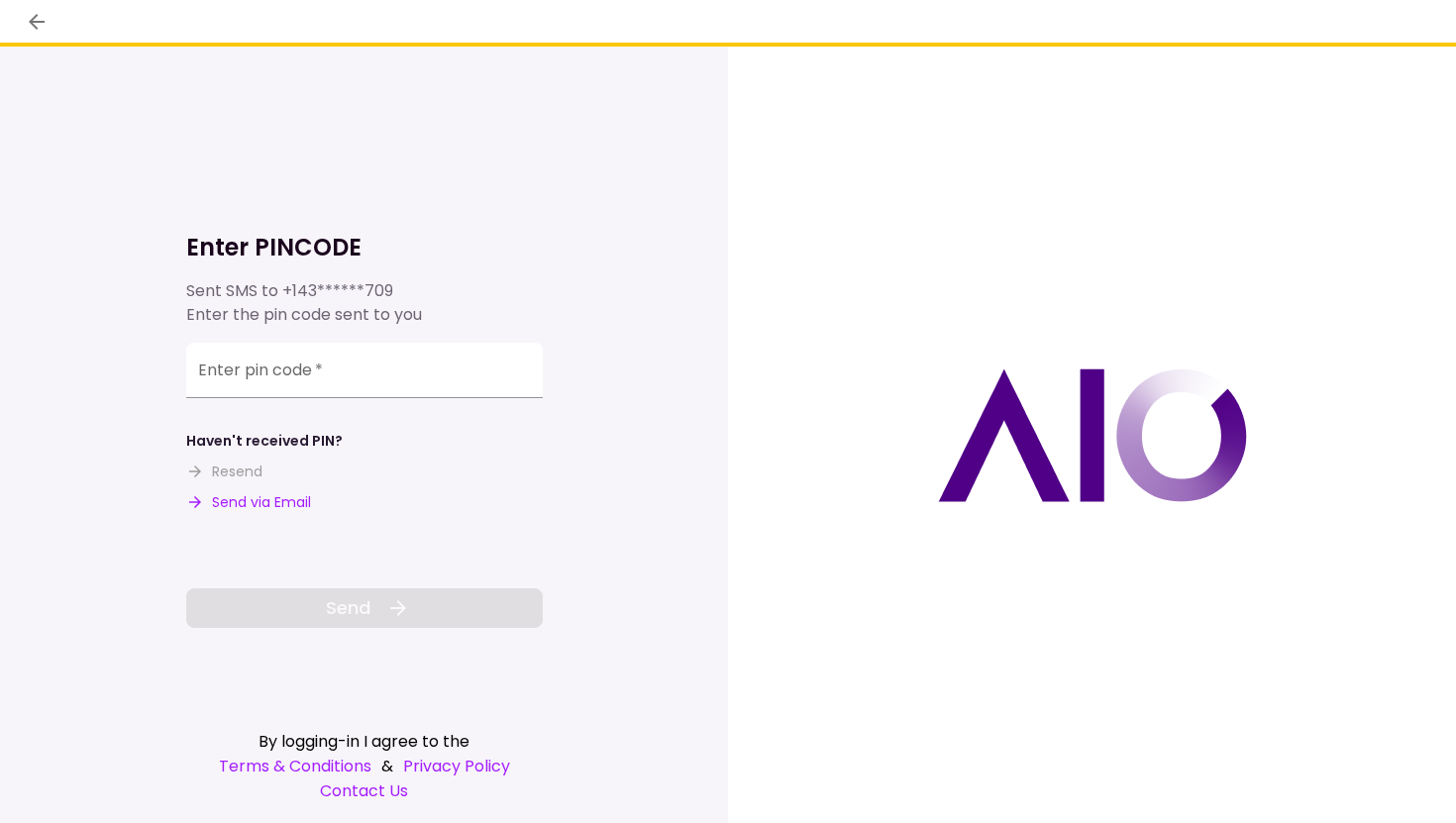click on "Send via Email" at bounding box center (249, 502) 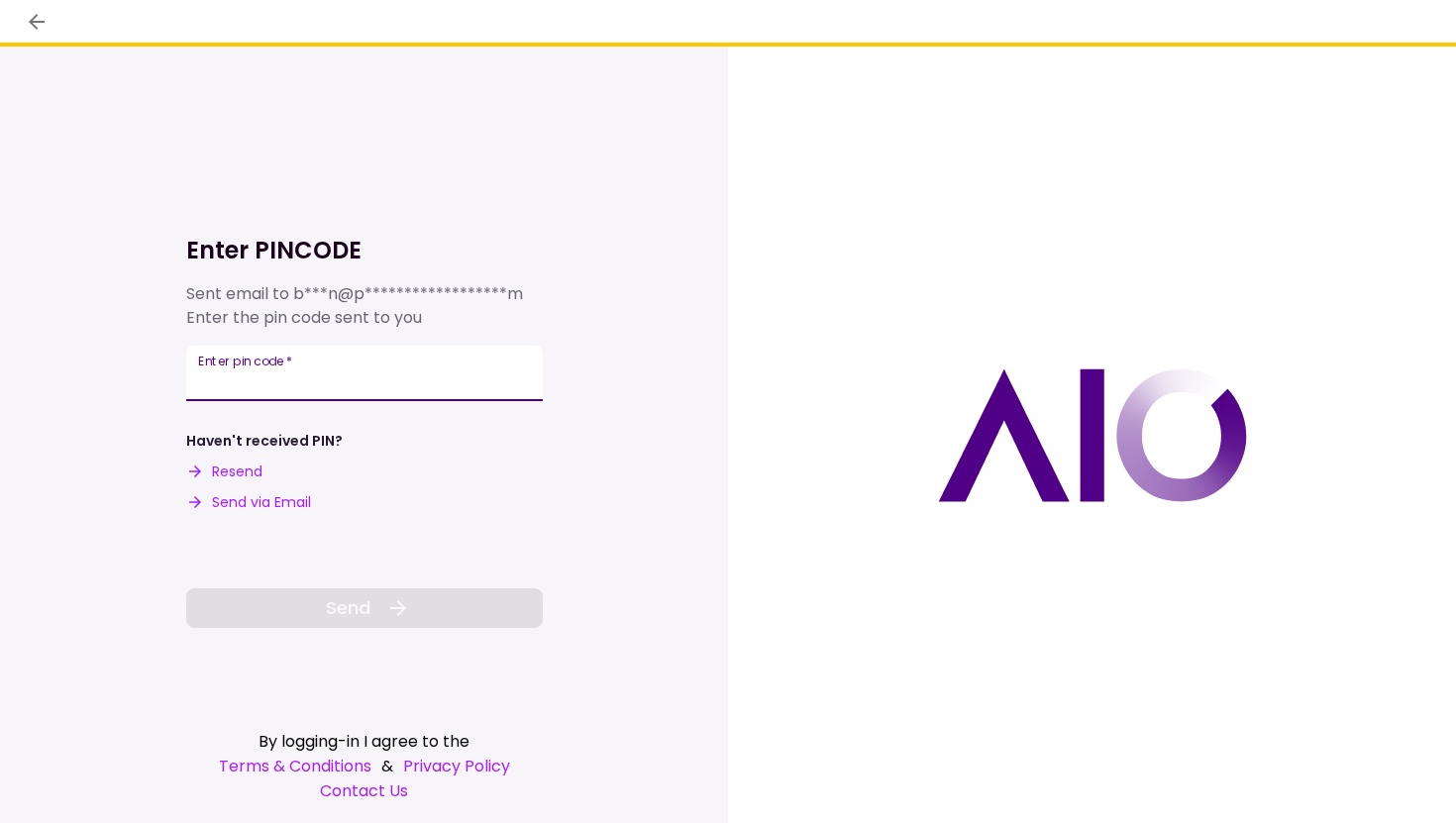 click on "Enter pin code   *" at bounding box center (364, 373) 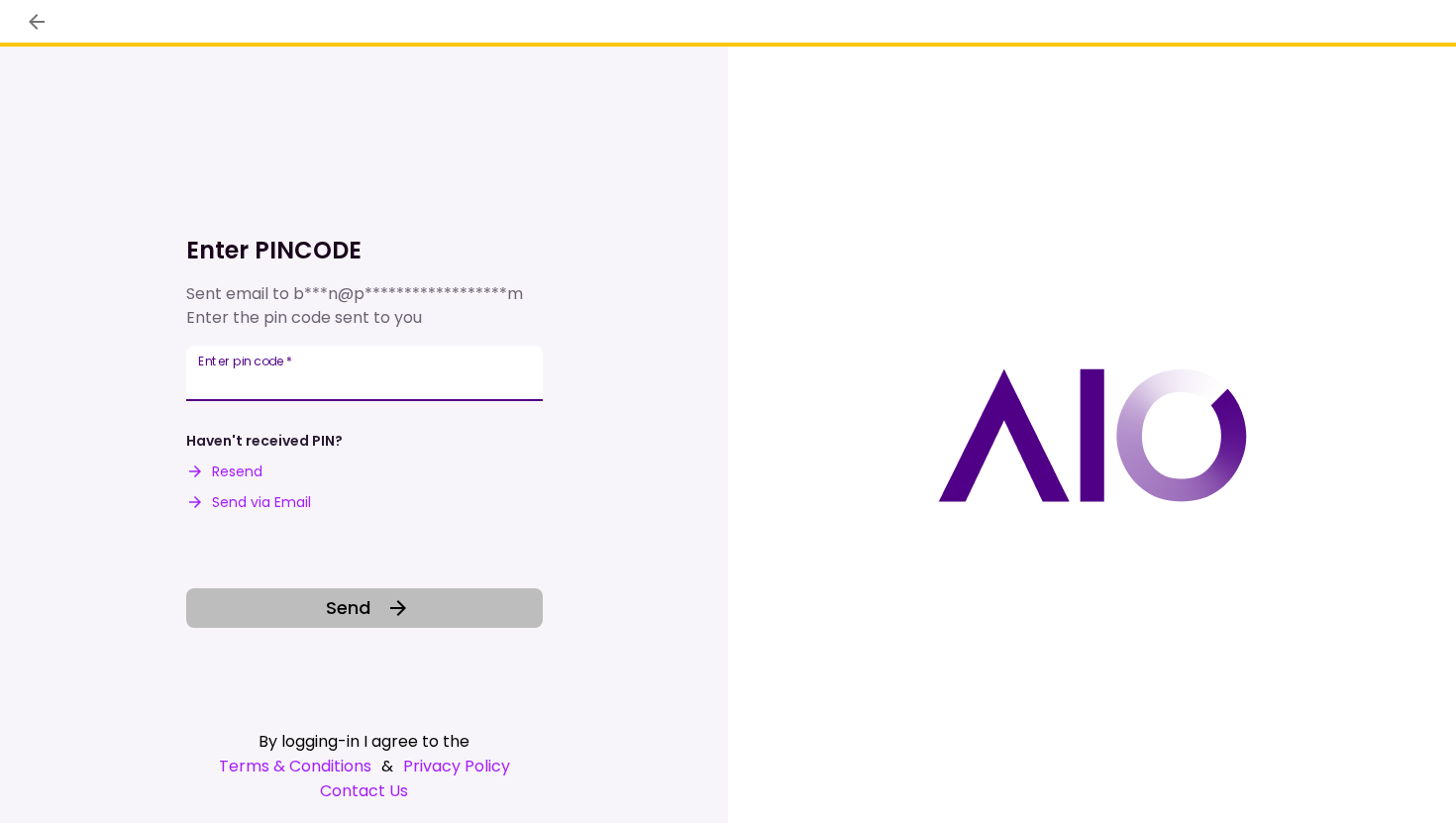type on "******" 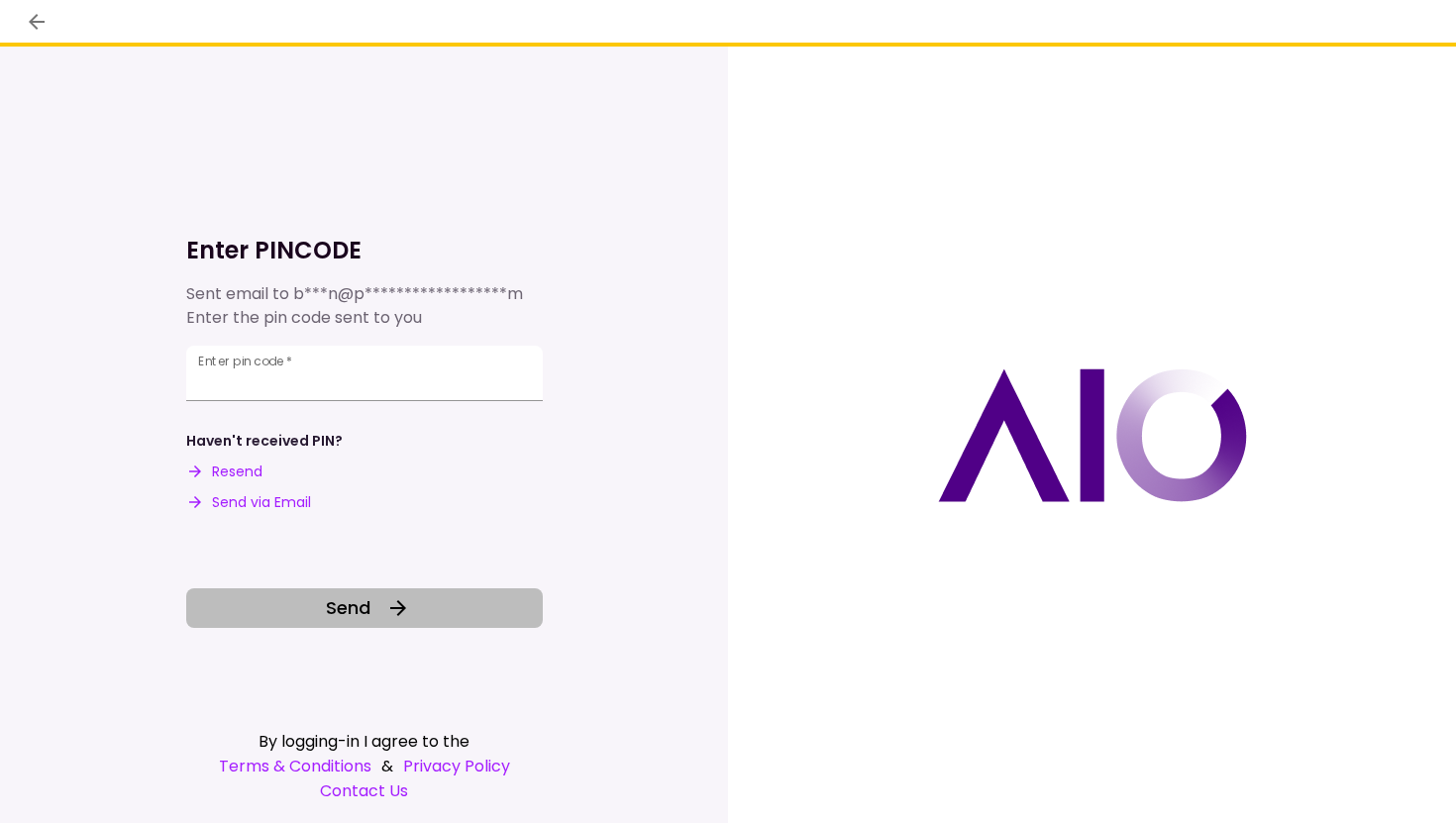 click on "Send" at bounding box center (364, 608) 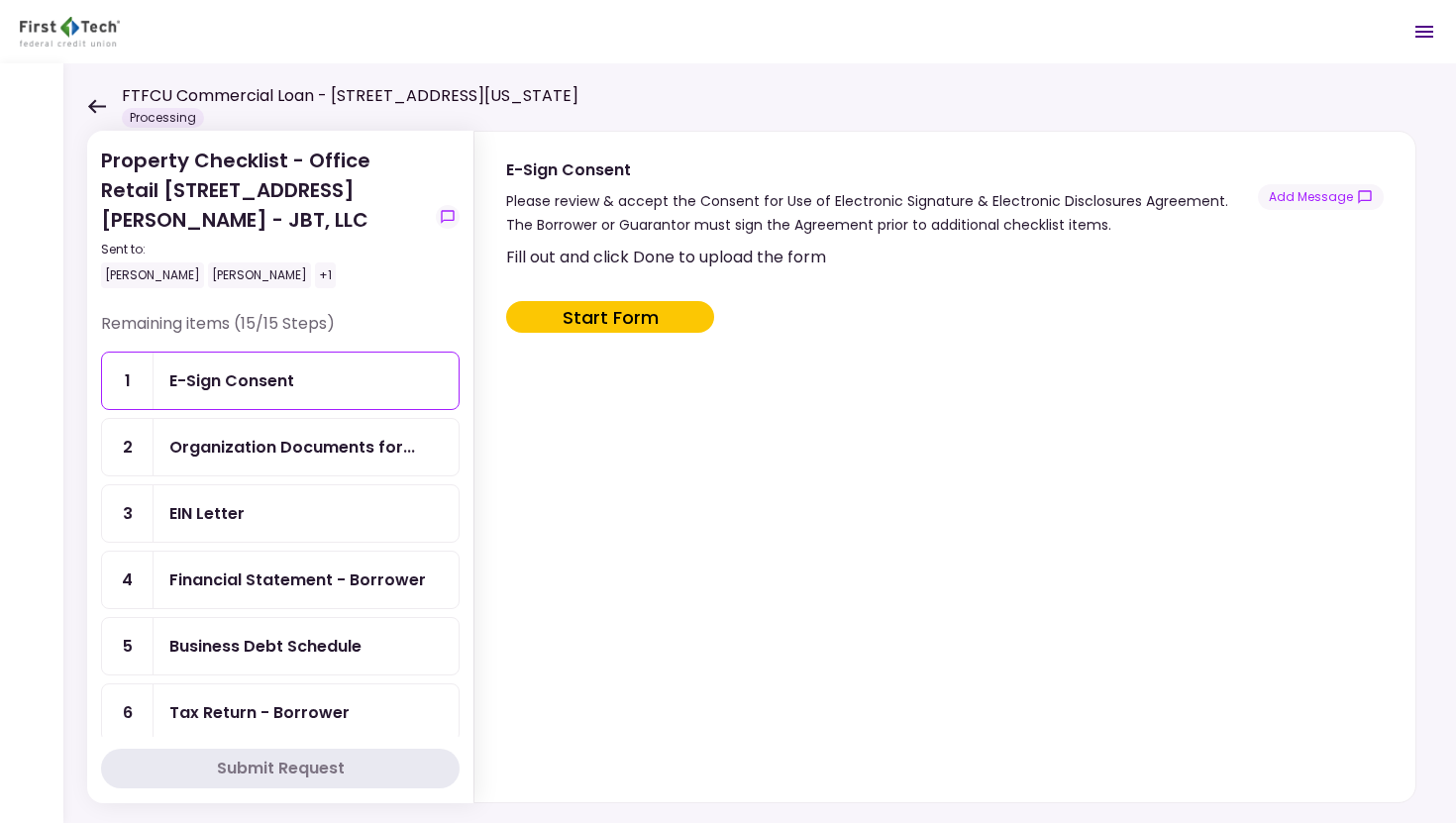 click on "Start Form" at bounding box center (610, 317) 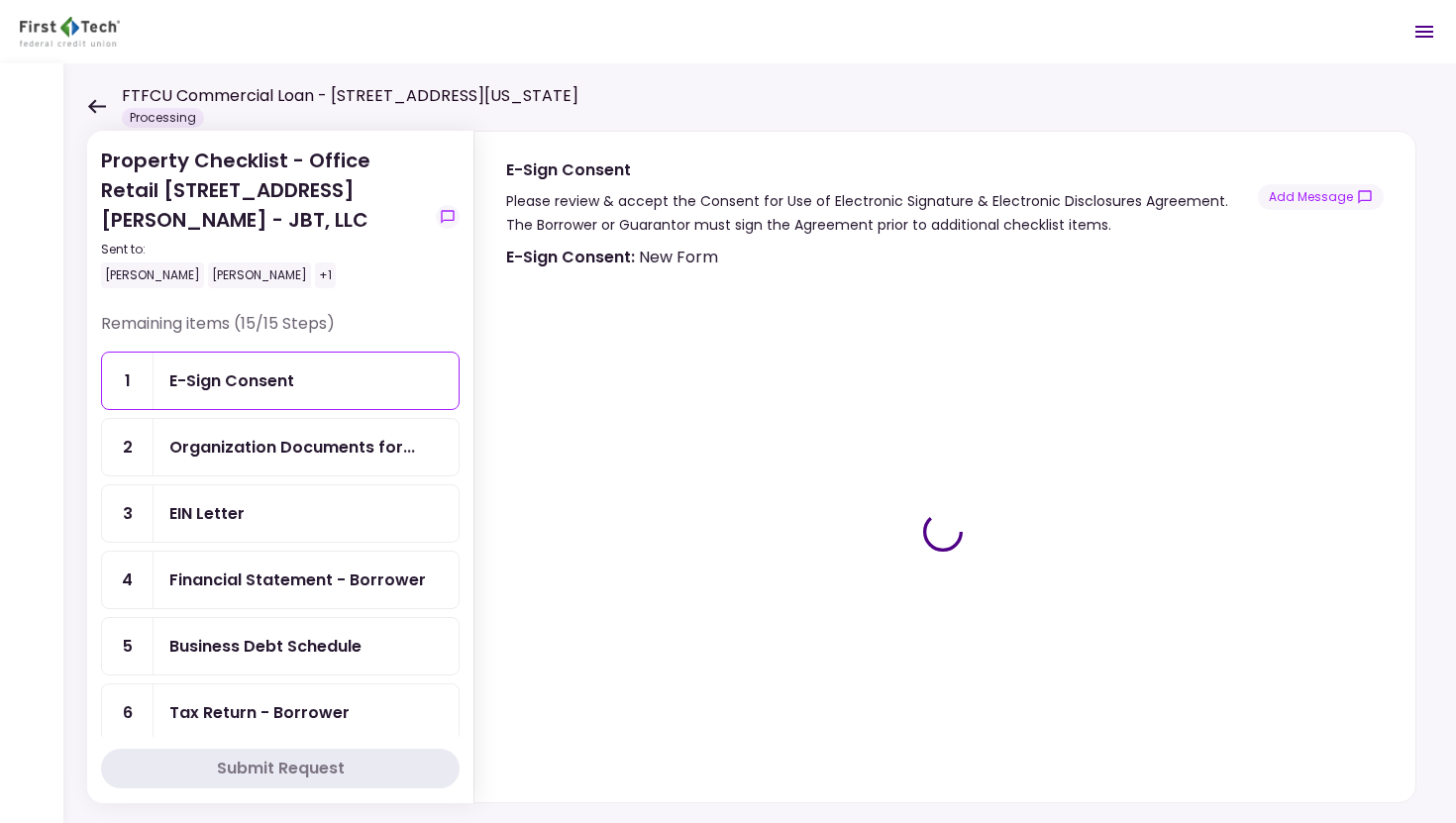 type on "***" 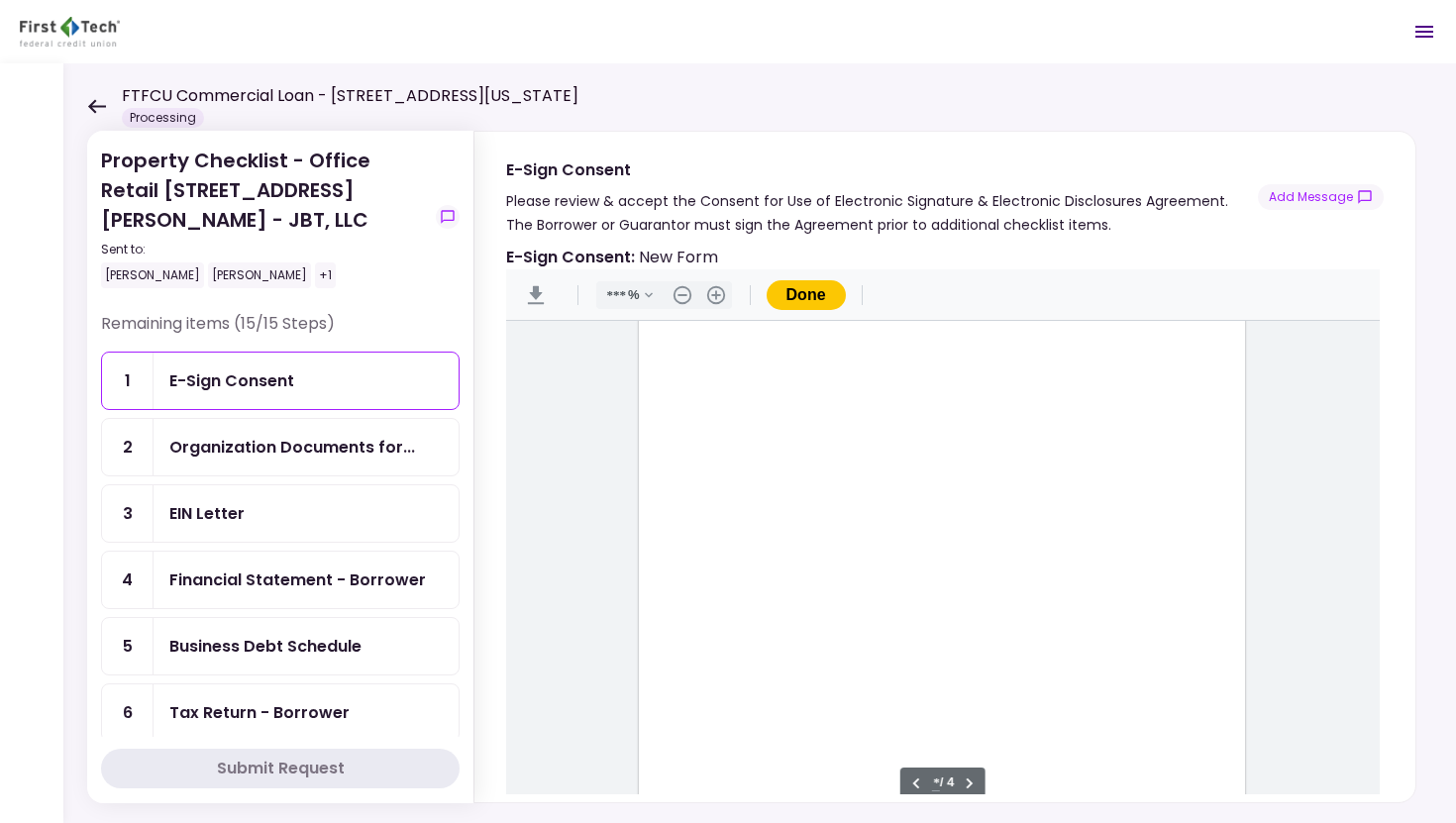 type on "*" 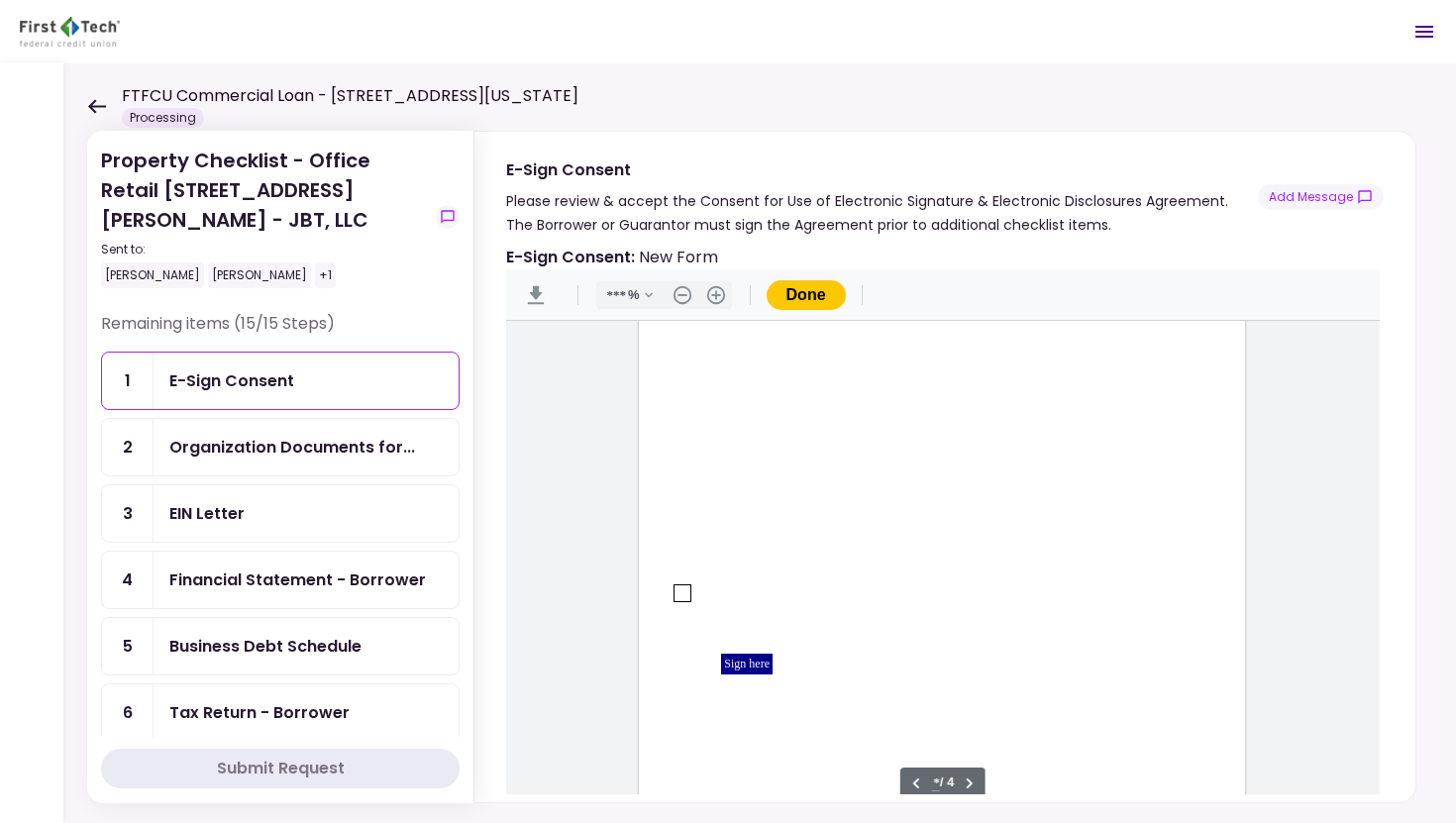 scroll, scrollTop: 2670, scrollLeft: 0, axis: vertical 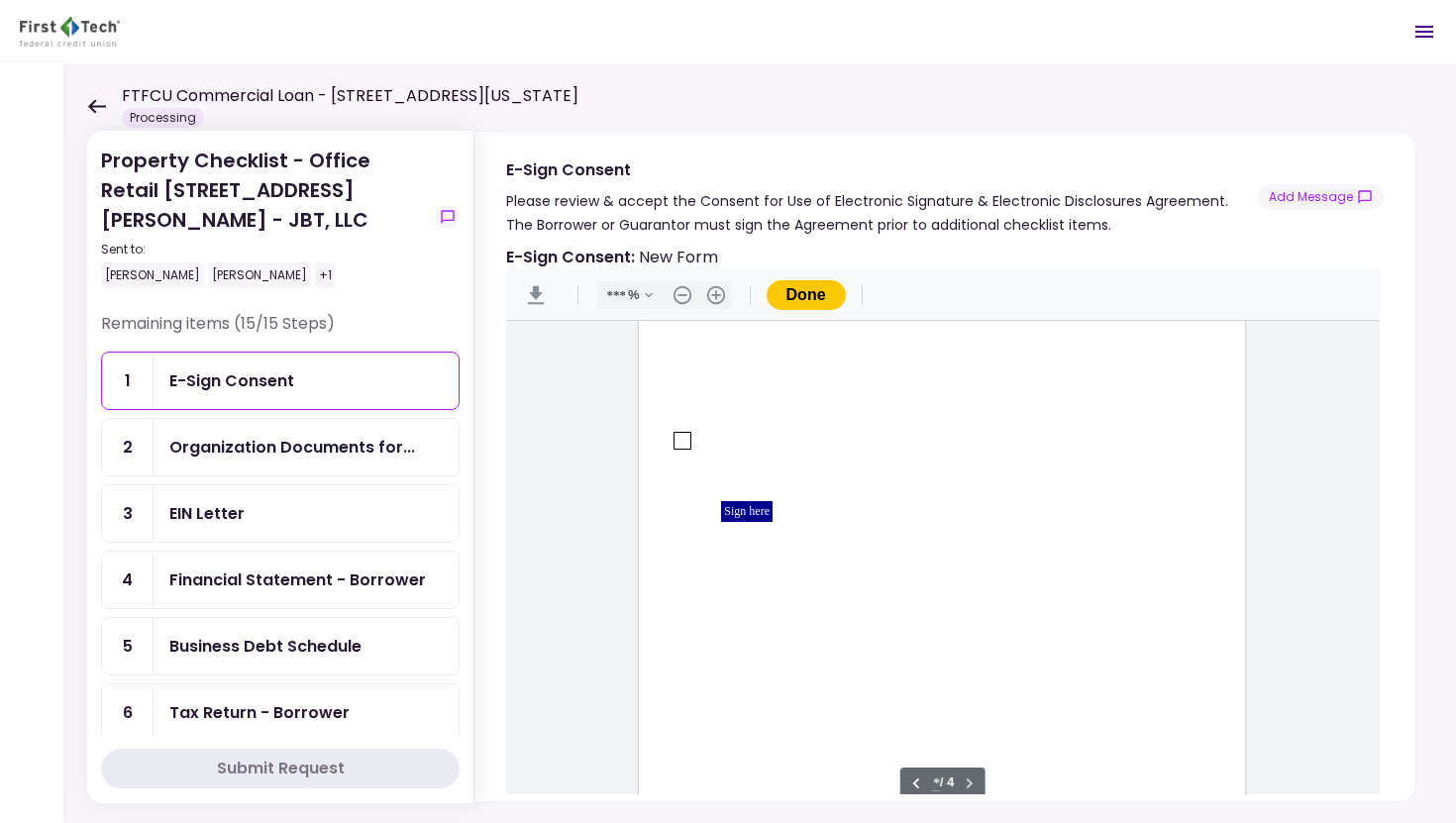 click on "Sign here" at bounding box center [942, 424] 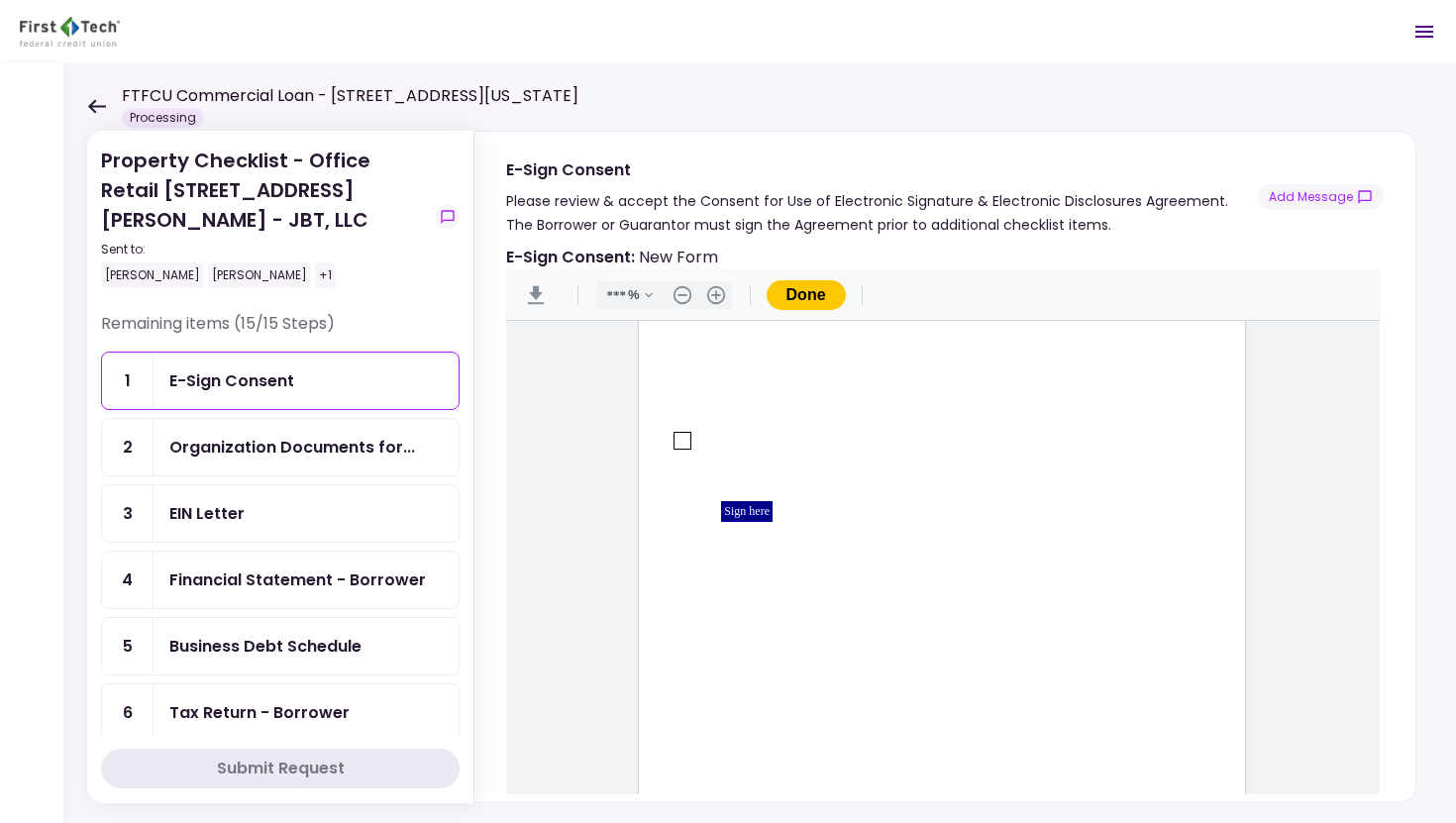 click at bounding box center (682, 441) 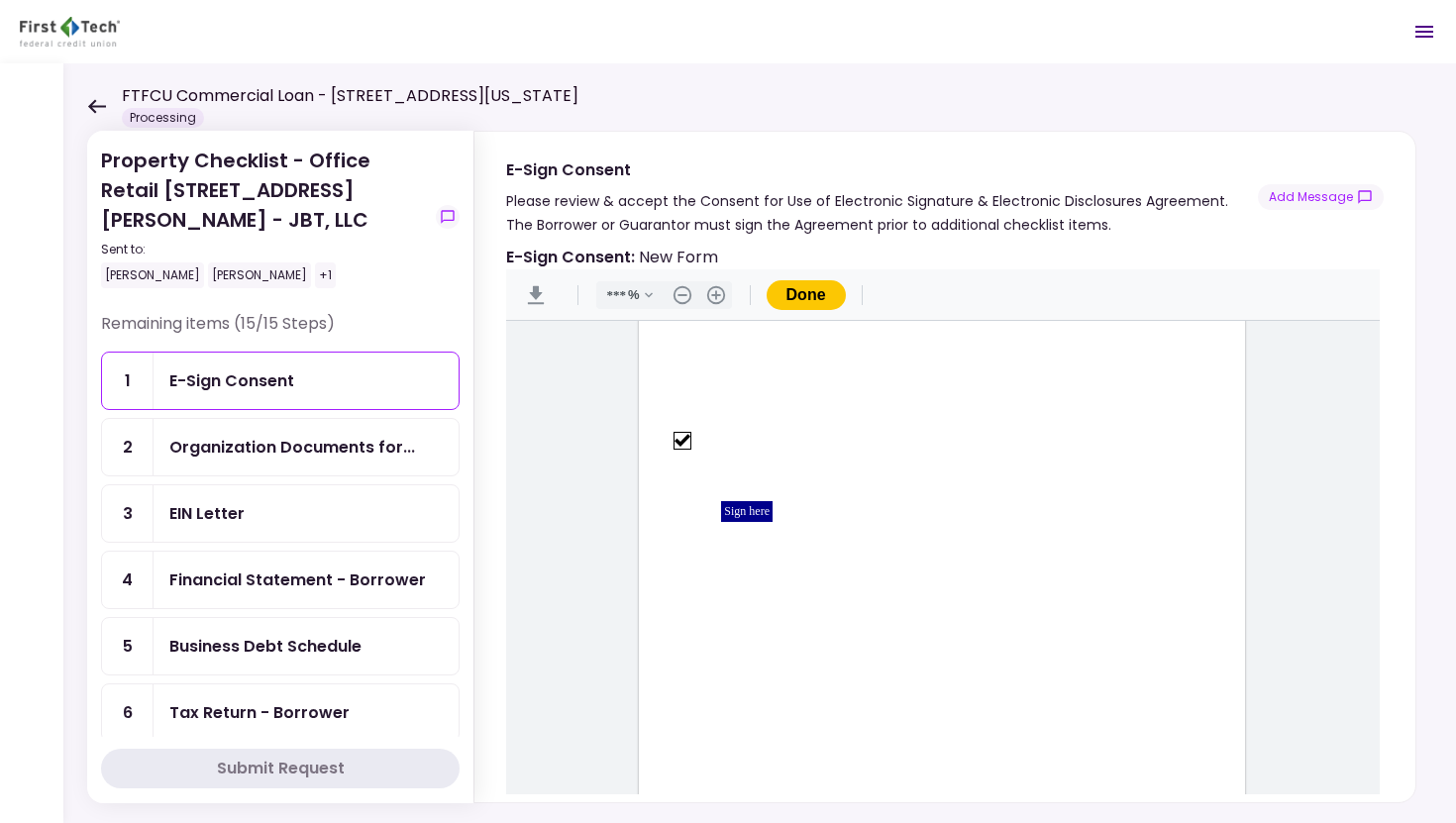click on "Sign here" at bounding box center (747, 511) 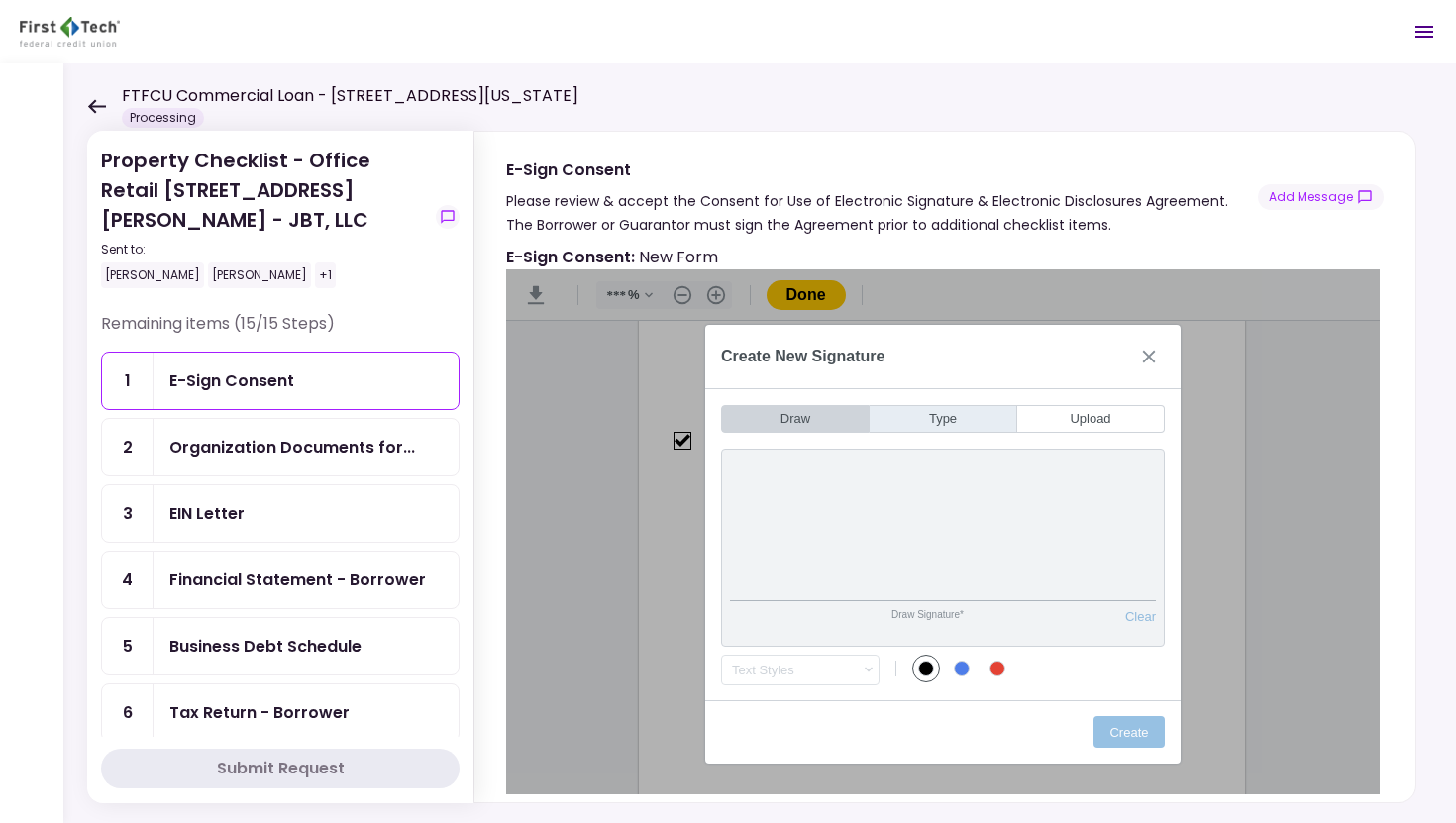click on "Type" at bounding box center [943, 419] 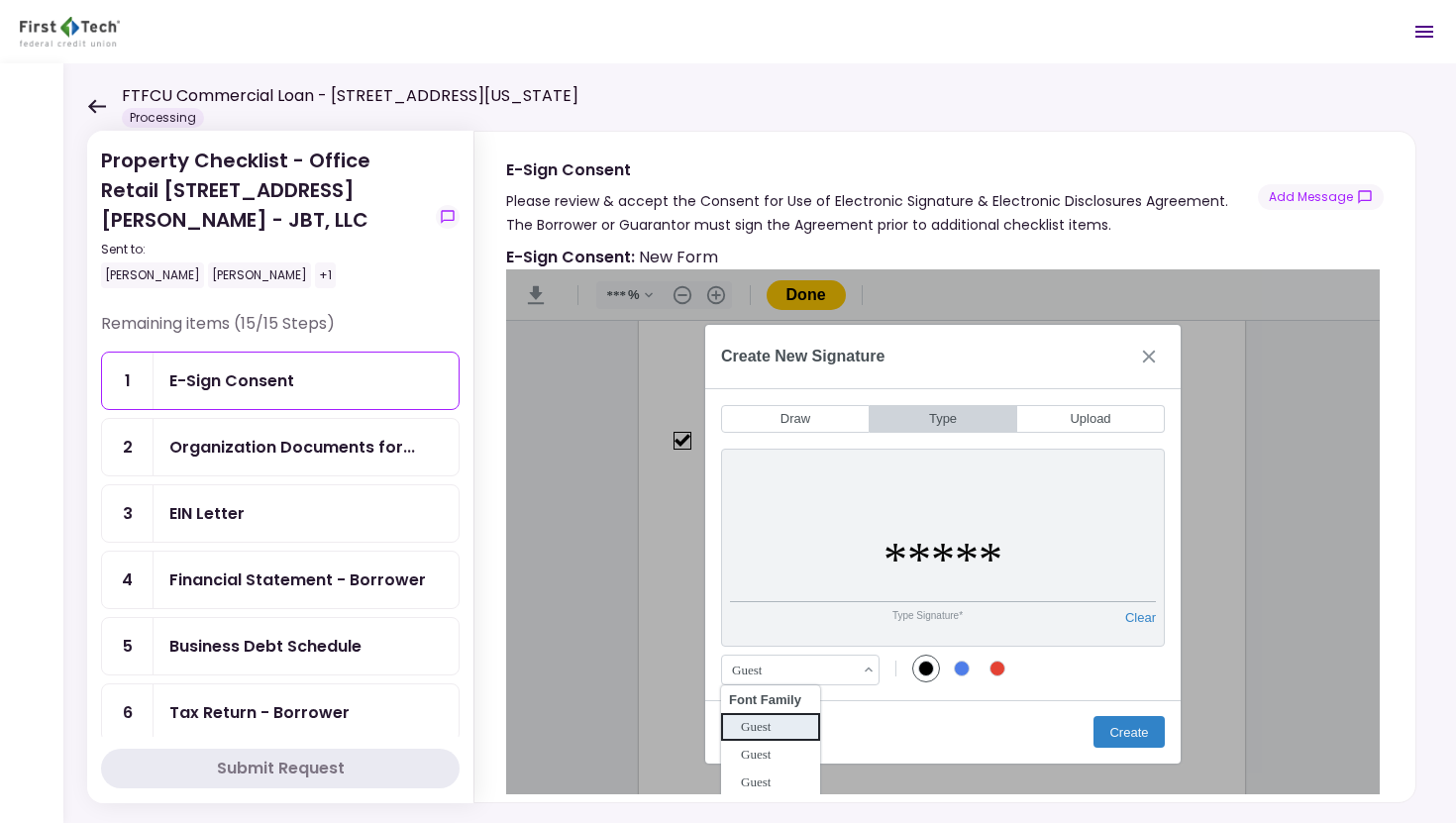click on "Guest" at bounding box center [790, 670] 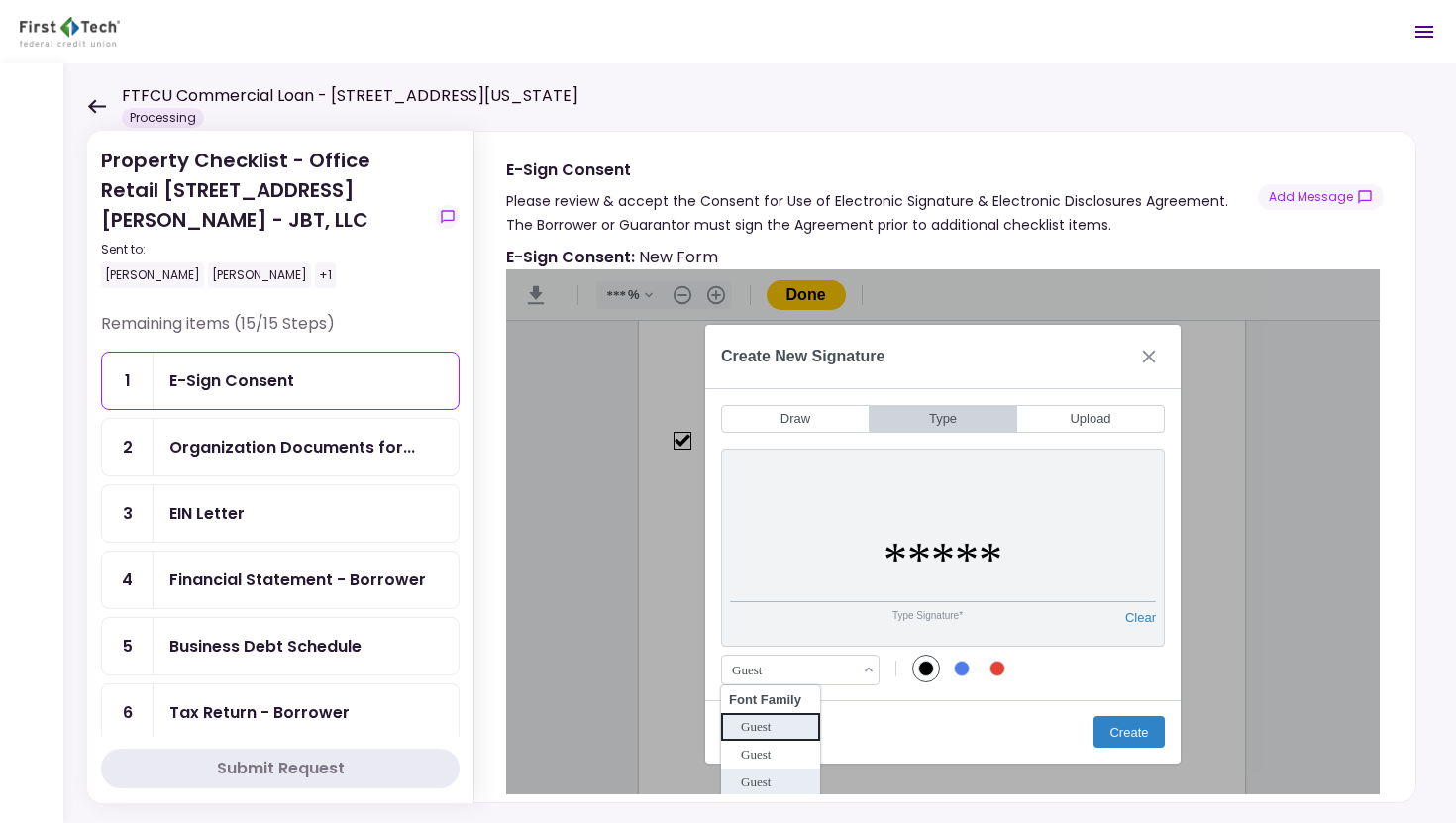 click on "Guest" at bounding box center [771, 782] 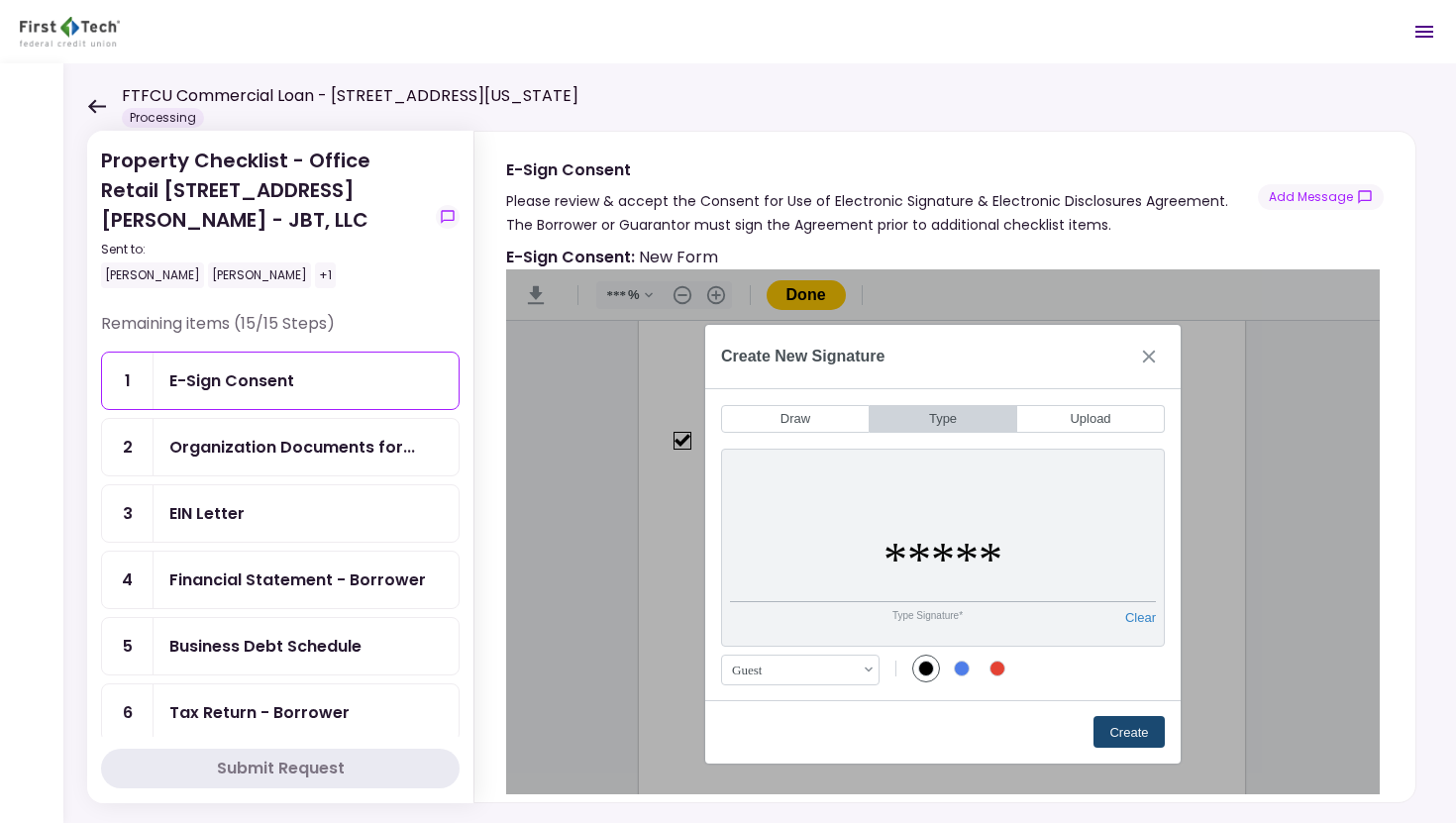click on "Create" at bounding box center [1129, 732] 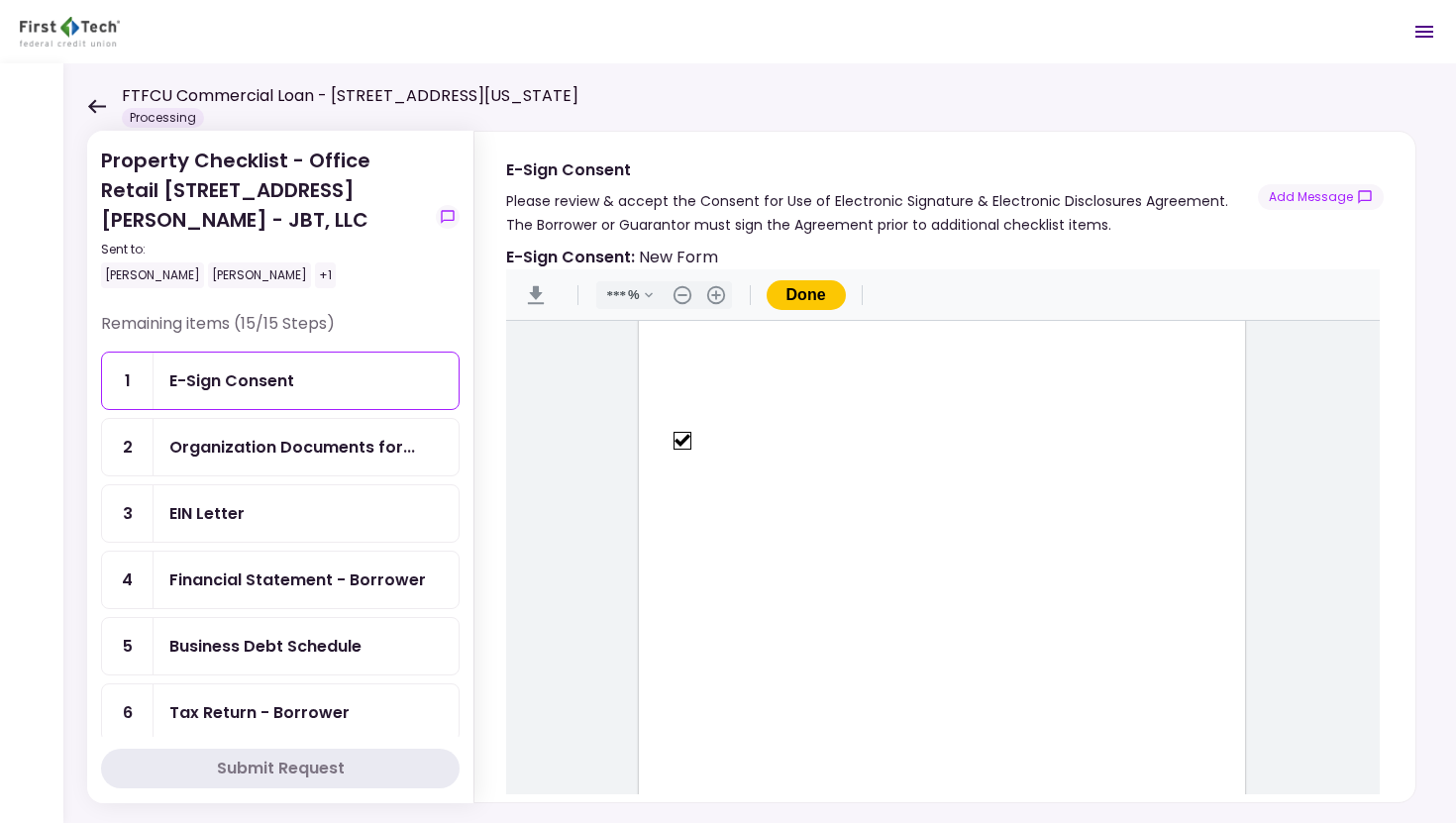 click on "Sign here" at bounding box center [747, 512] 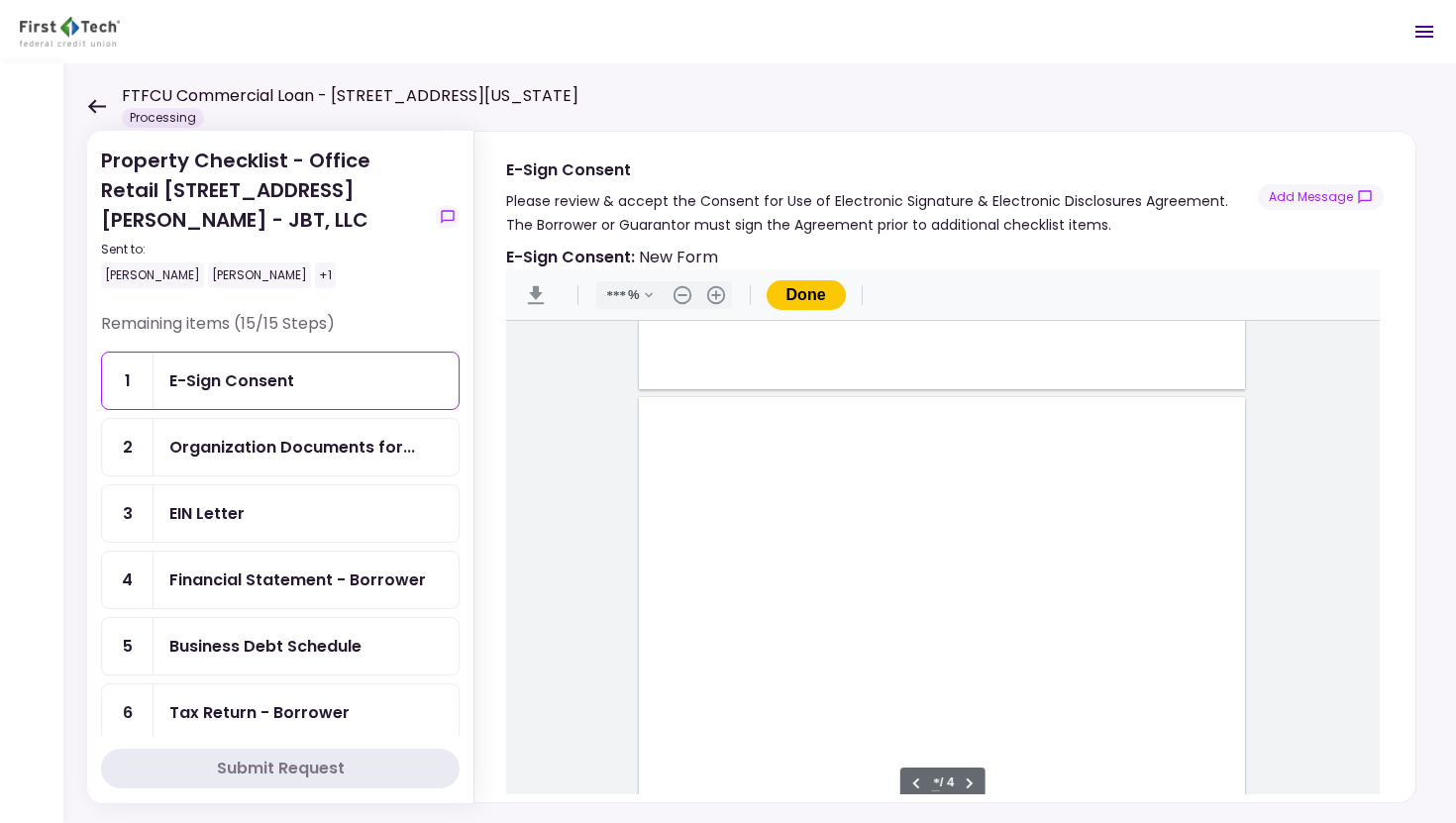 scroll, scrollTop: 2326, scrollLeft: 0, axis: vertical 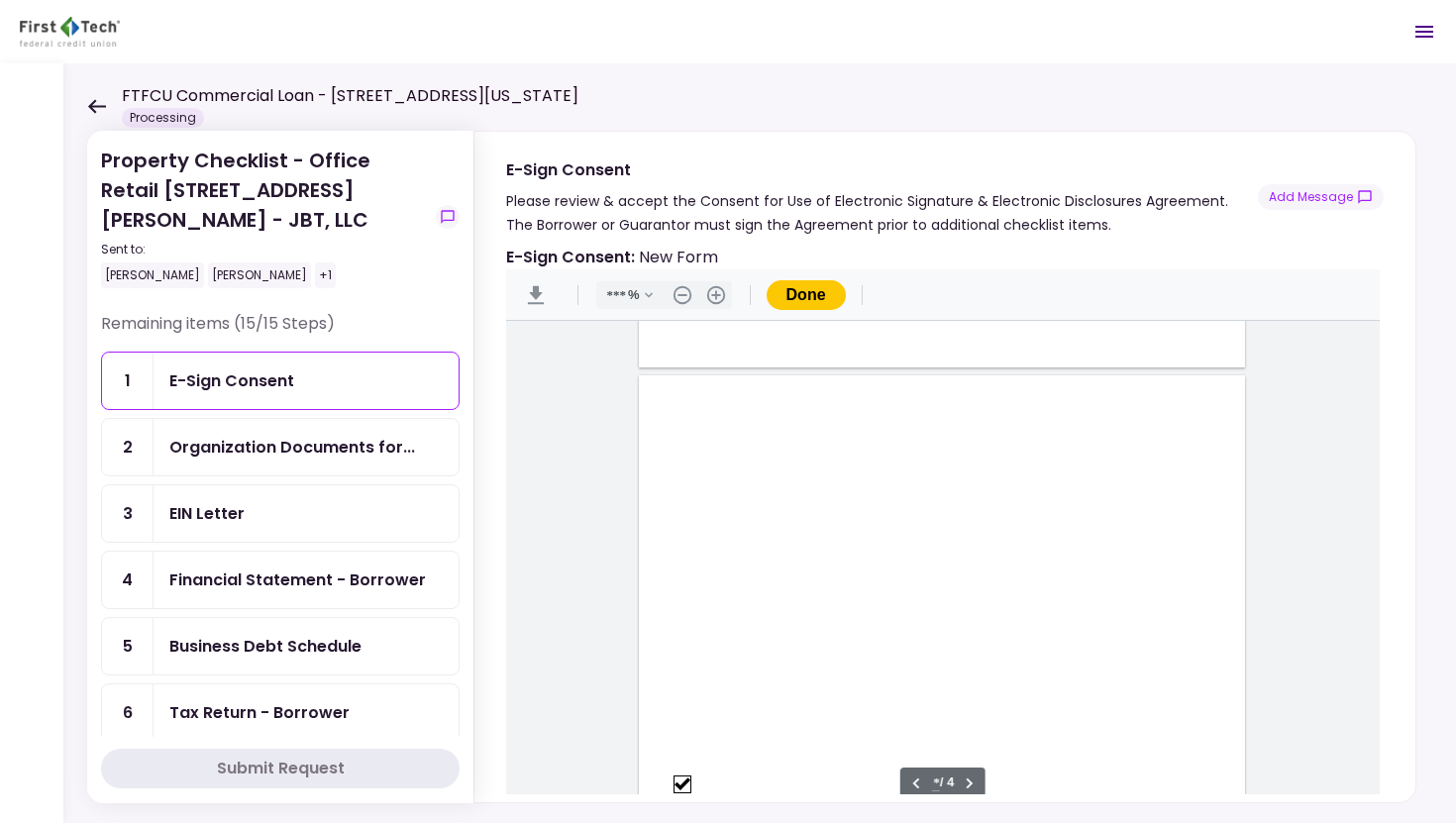 type on "*" 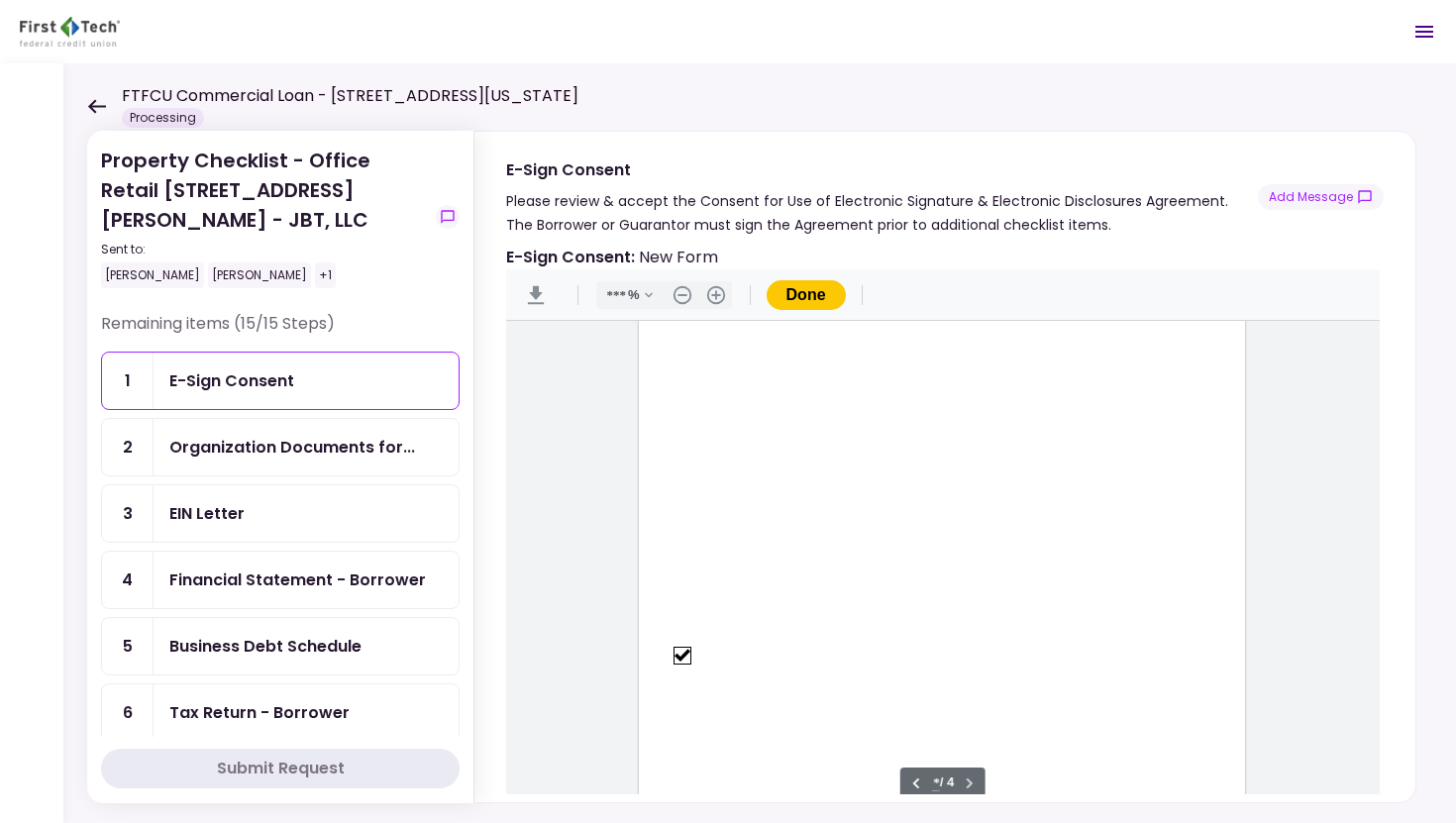 scroll, scrollTop: 2670, scrollLeft: 0, axis: vertical 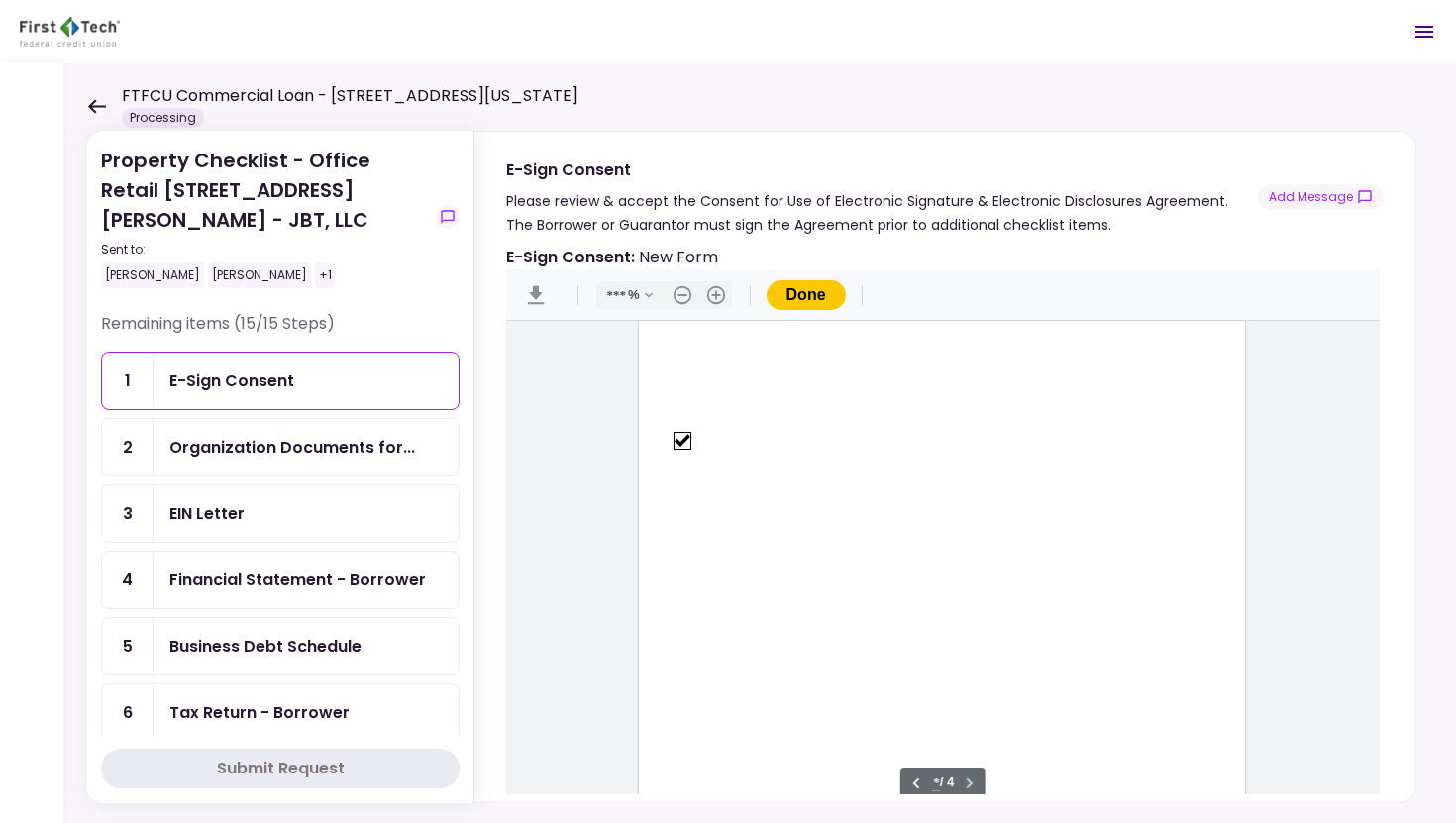 click on "Sign here" at bounding box center (747, 512) 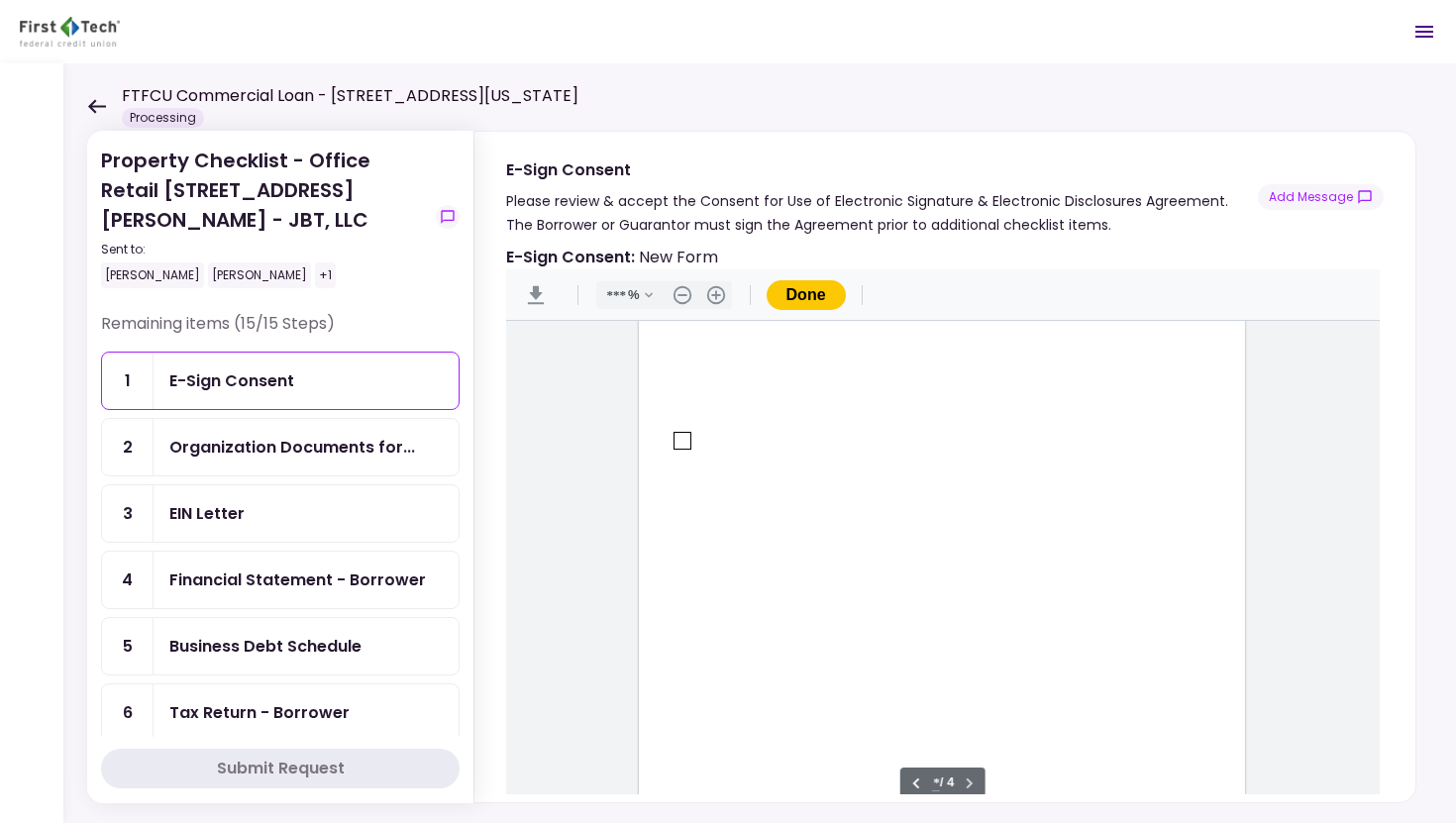 click on "Sign here" at bounding box center (747, 512) 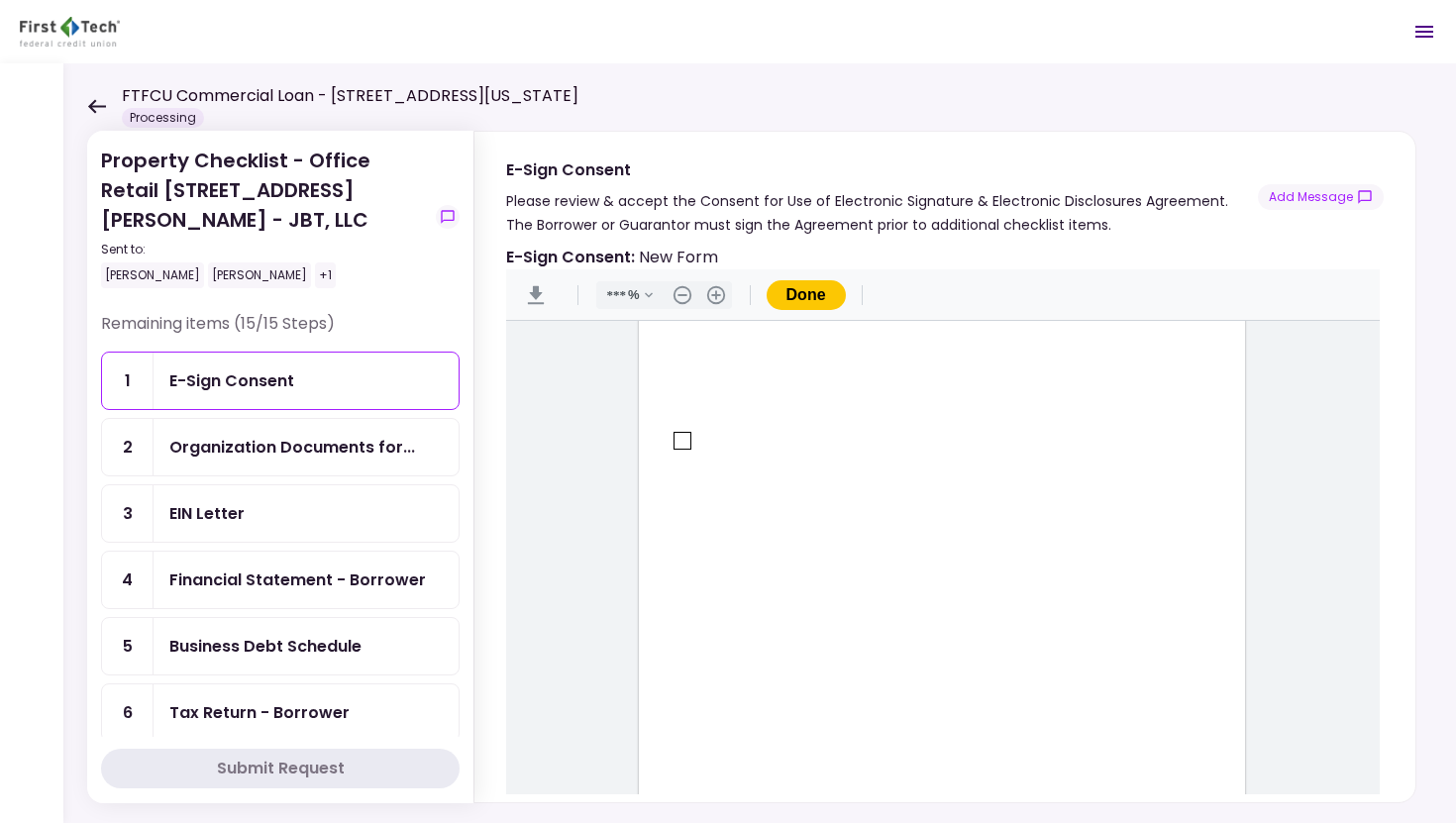 click on "Sign here" at bounding box center (747, 512) 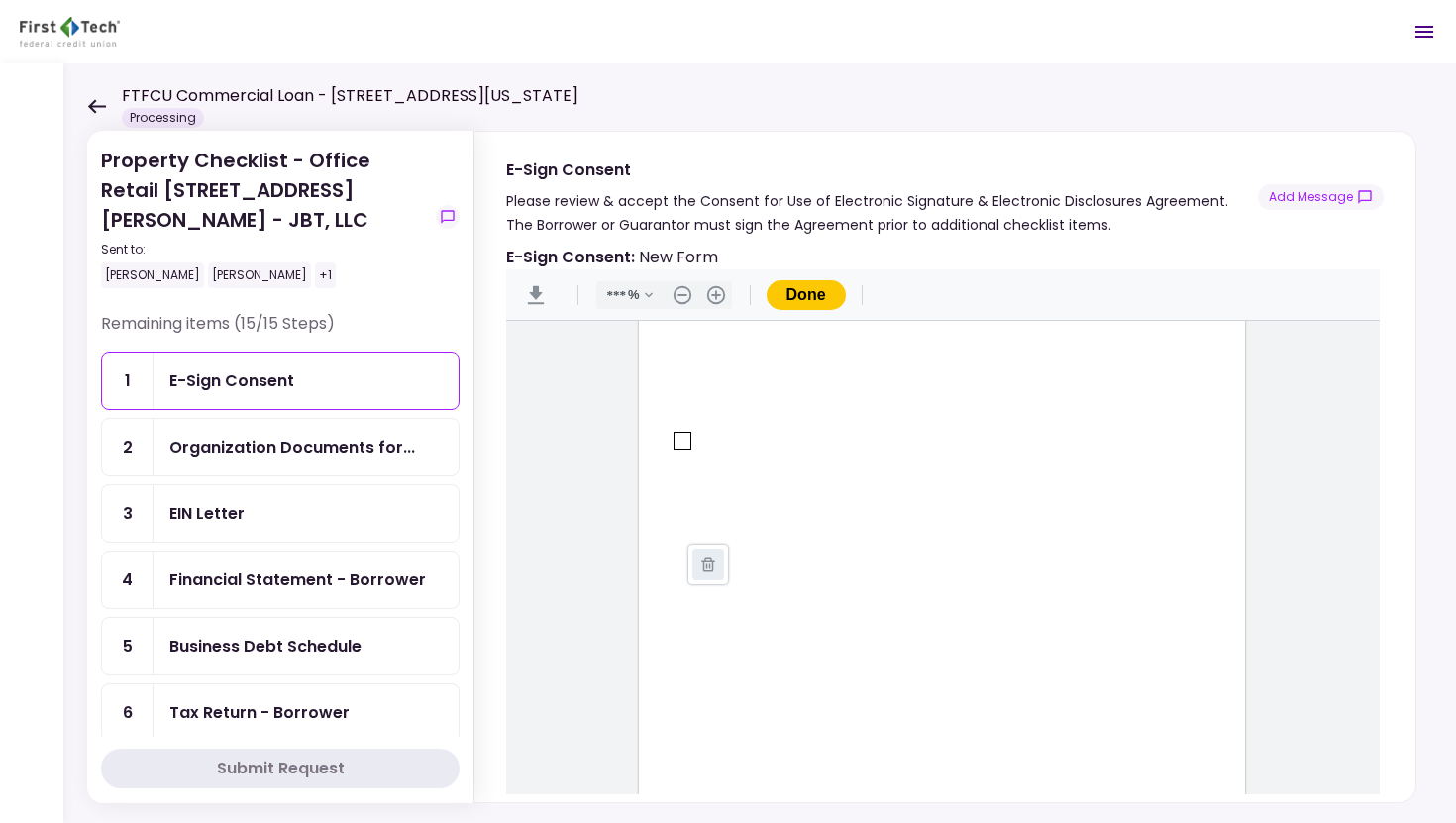 click on ".cls-1{fill:#abb0c4;} icon - delete - line" at bounding box center (708, 565) 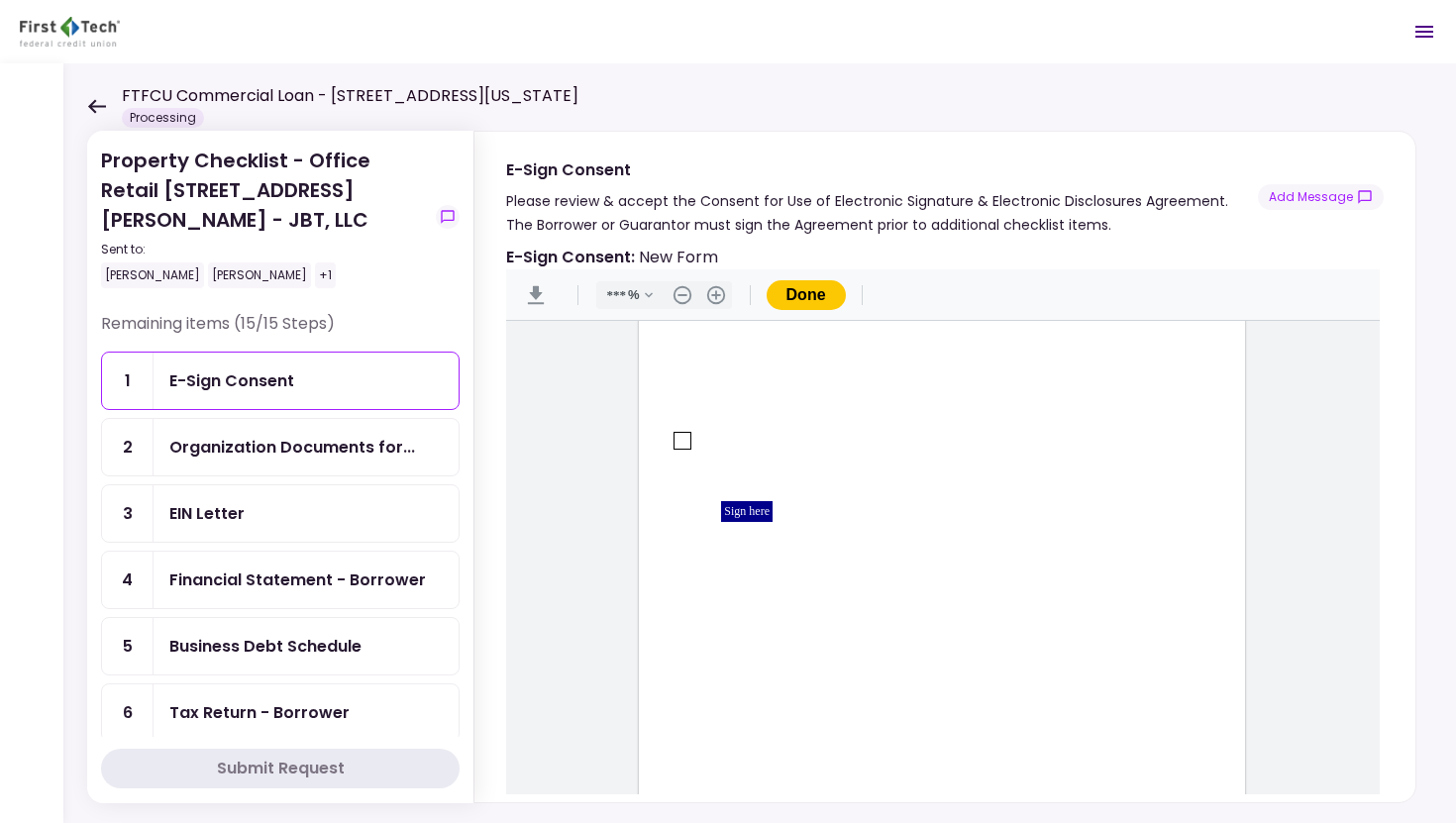click on "Sign here" at bounding box center [747, 511] 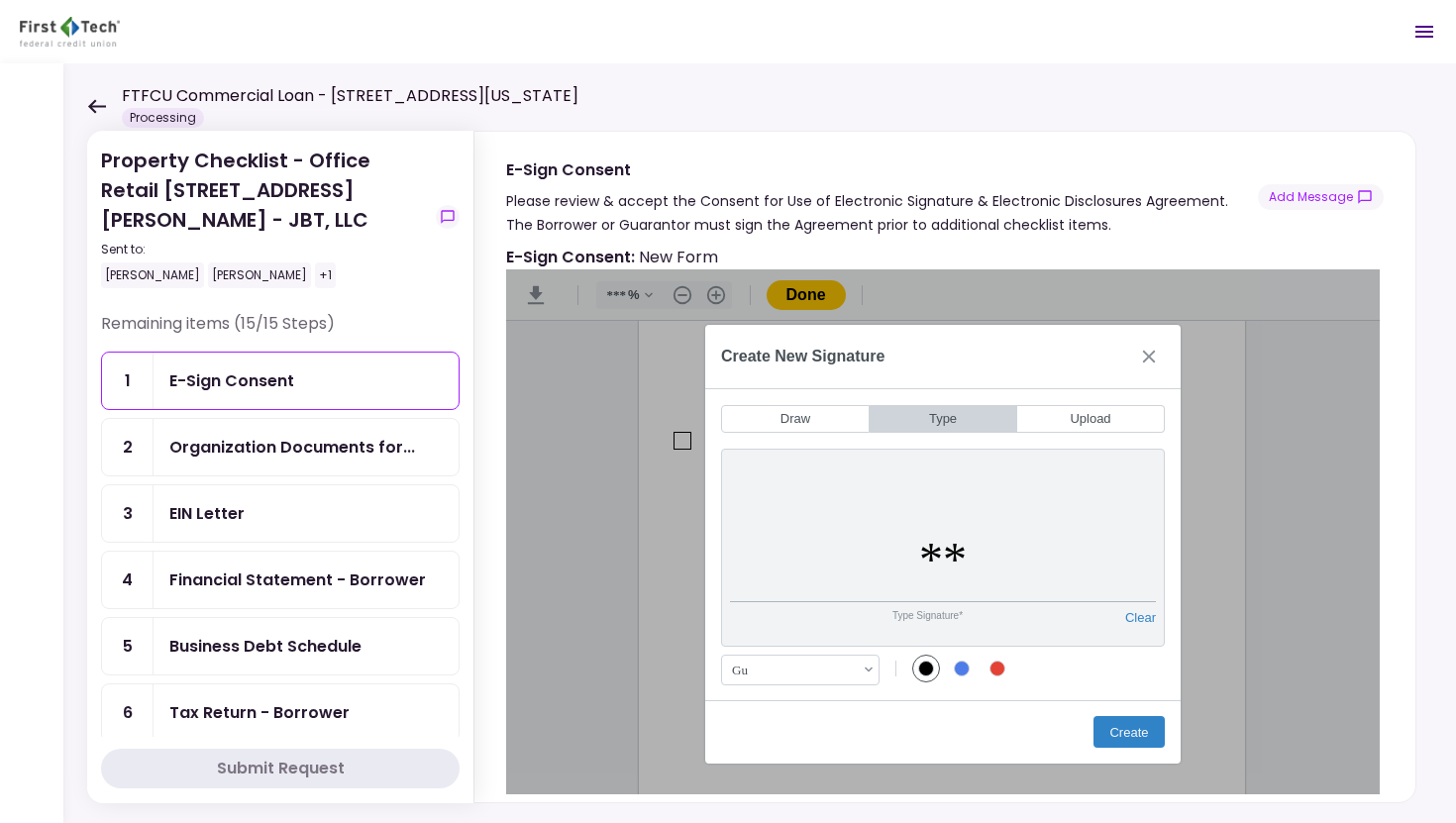 type on "*" 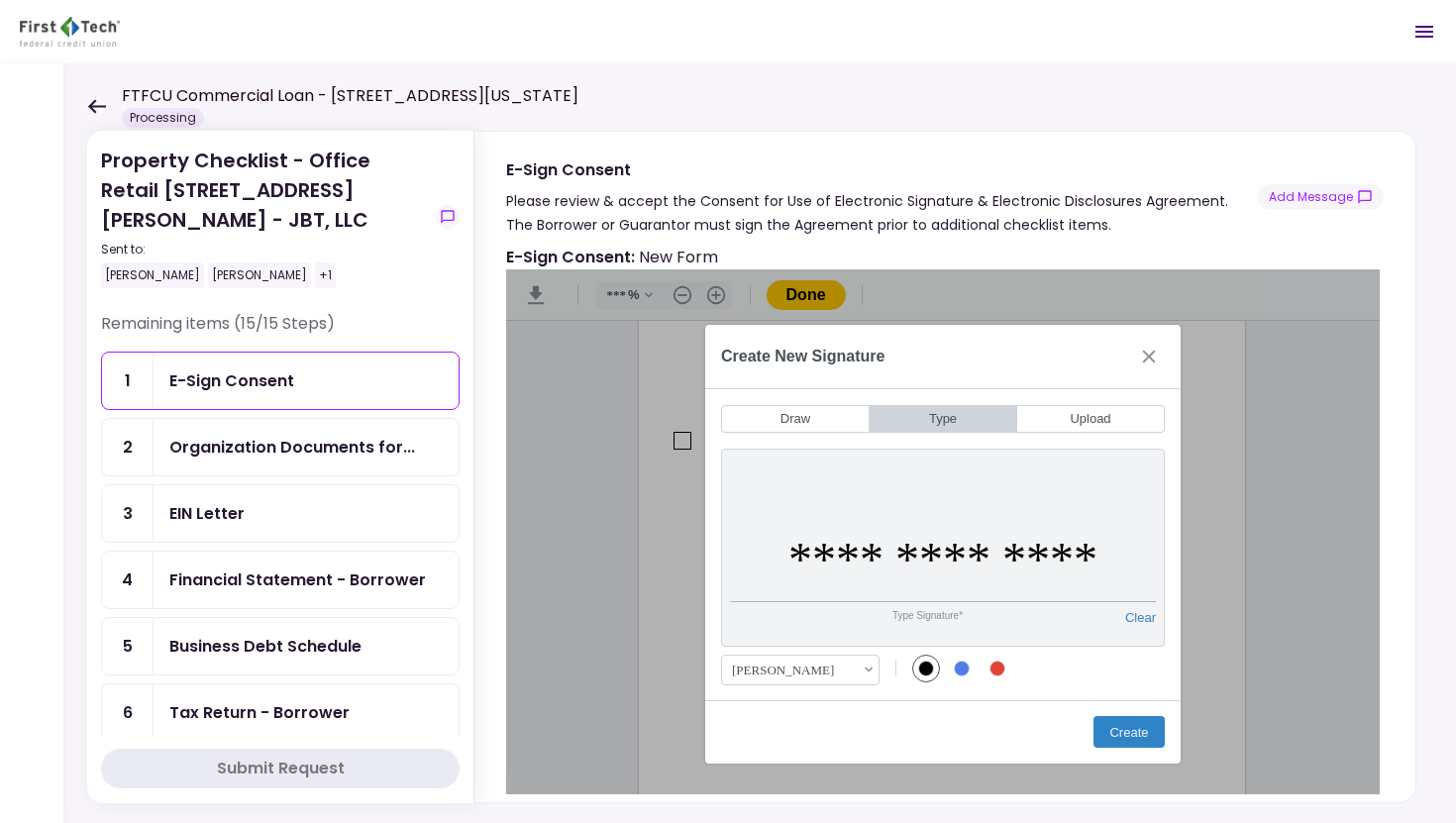 type on "**********" 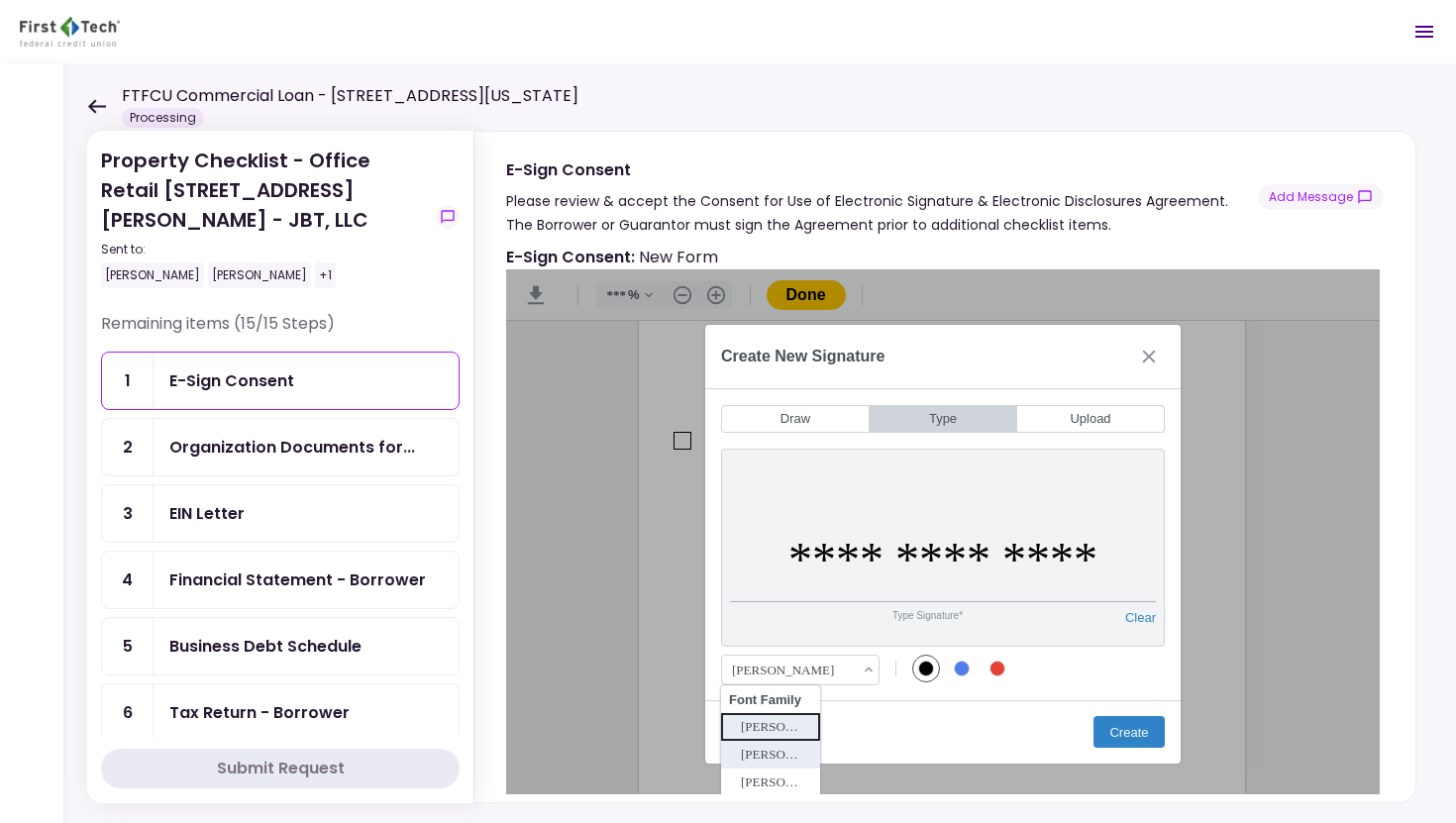 click on "Diana Provines" at bounding box center (771, 755) 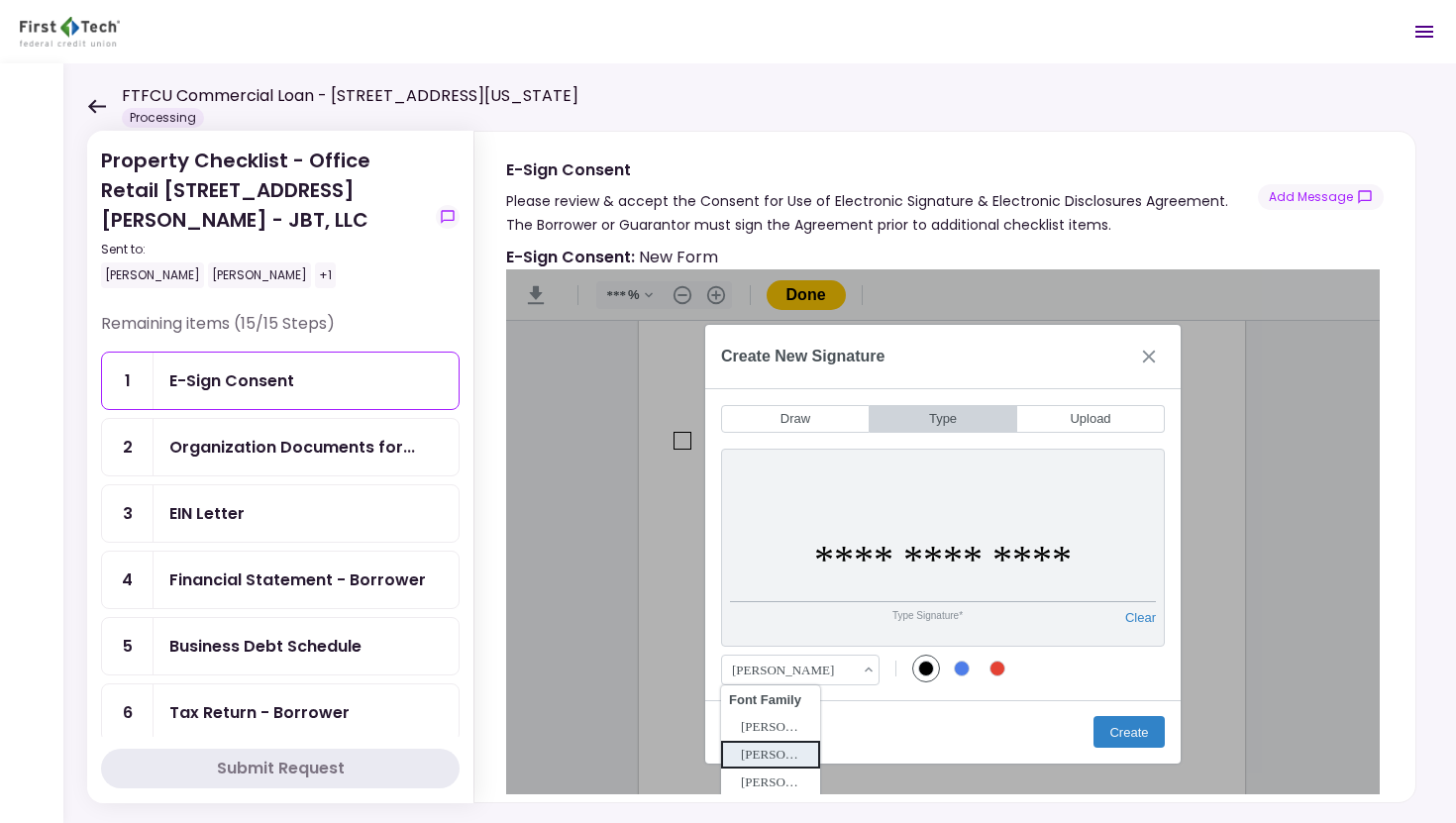click on "Diana Provines" at bounding box center (790, 670) 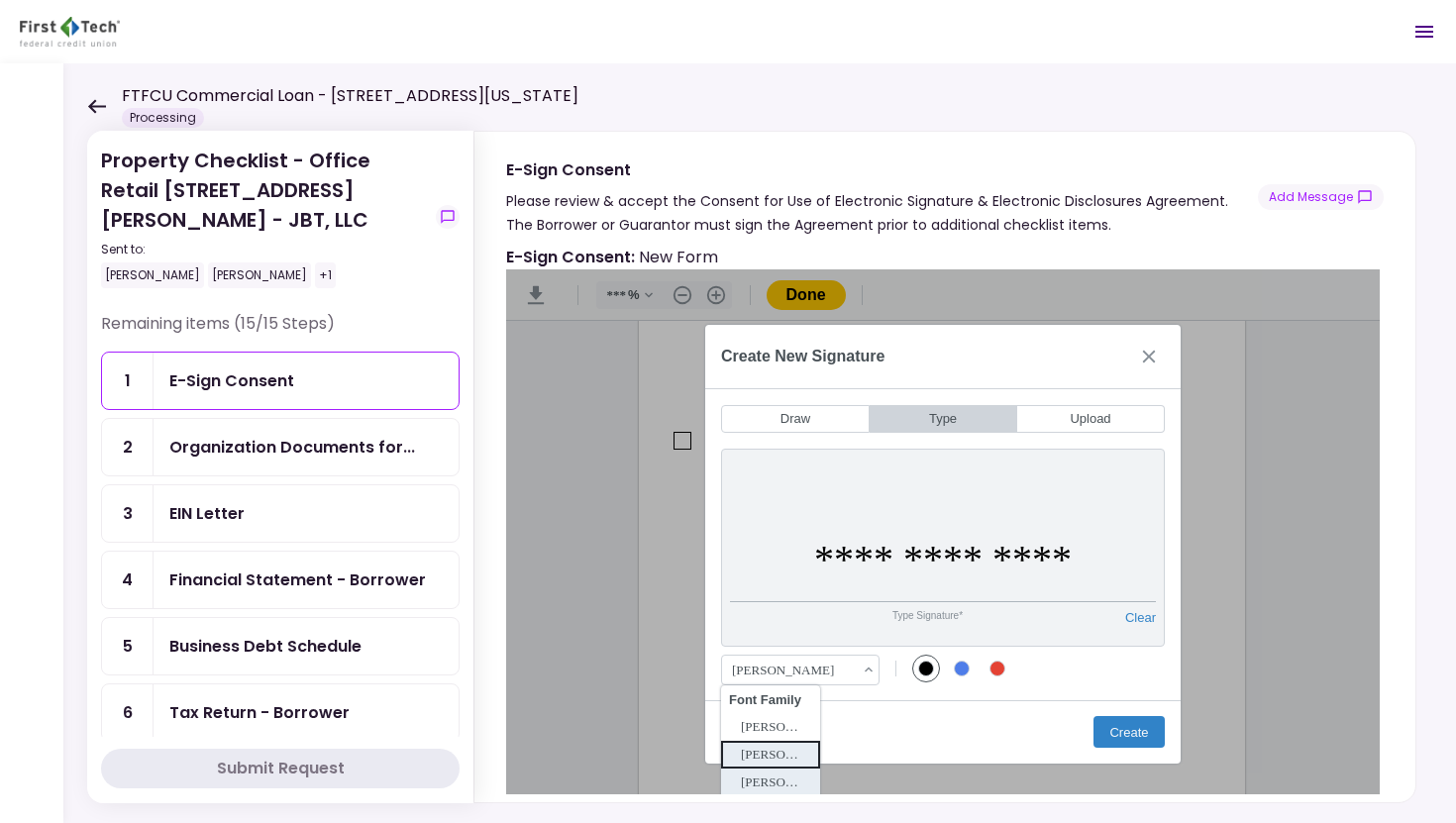 click on "Diana Provines" at bounding box center (771, 782) 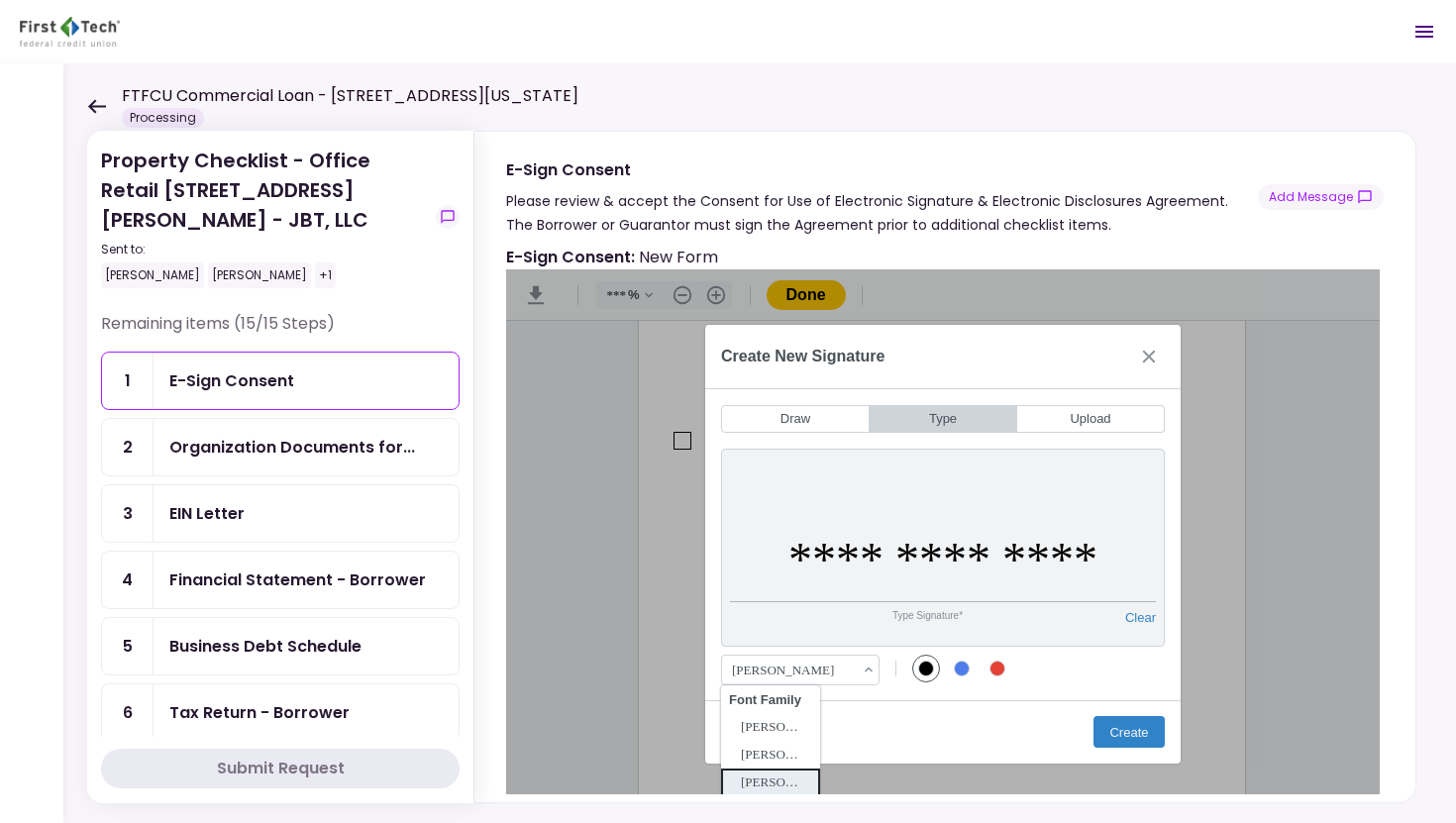 click on "Diana Provines  .cls-1{fill:#abb0c4;} icon - chevron - up" at bounding box center (802, 670) 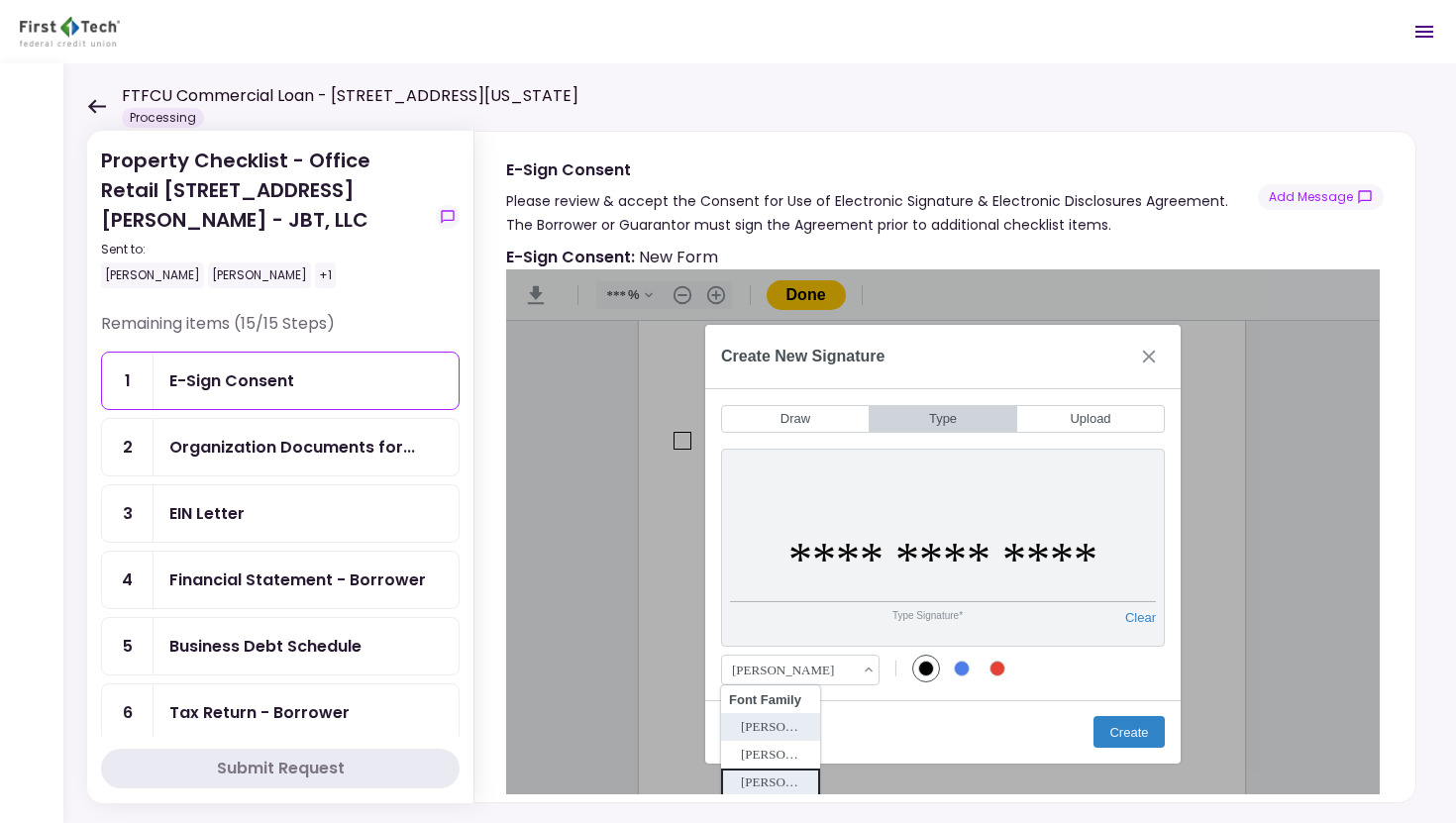click on "Diana Provines" at bounding box center [771, 727] 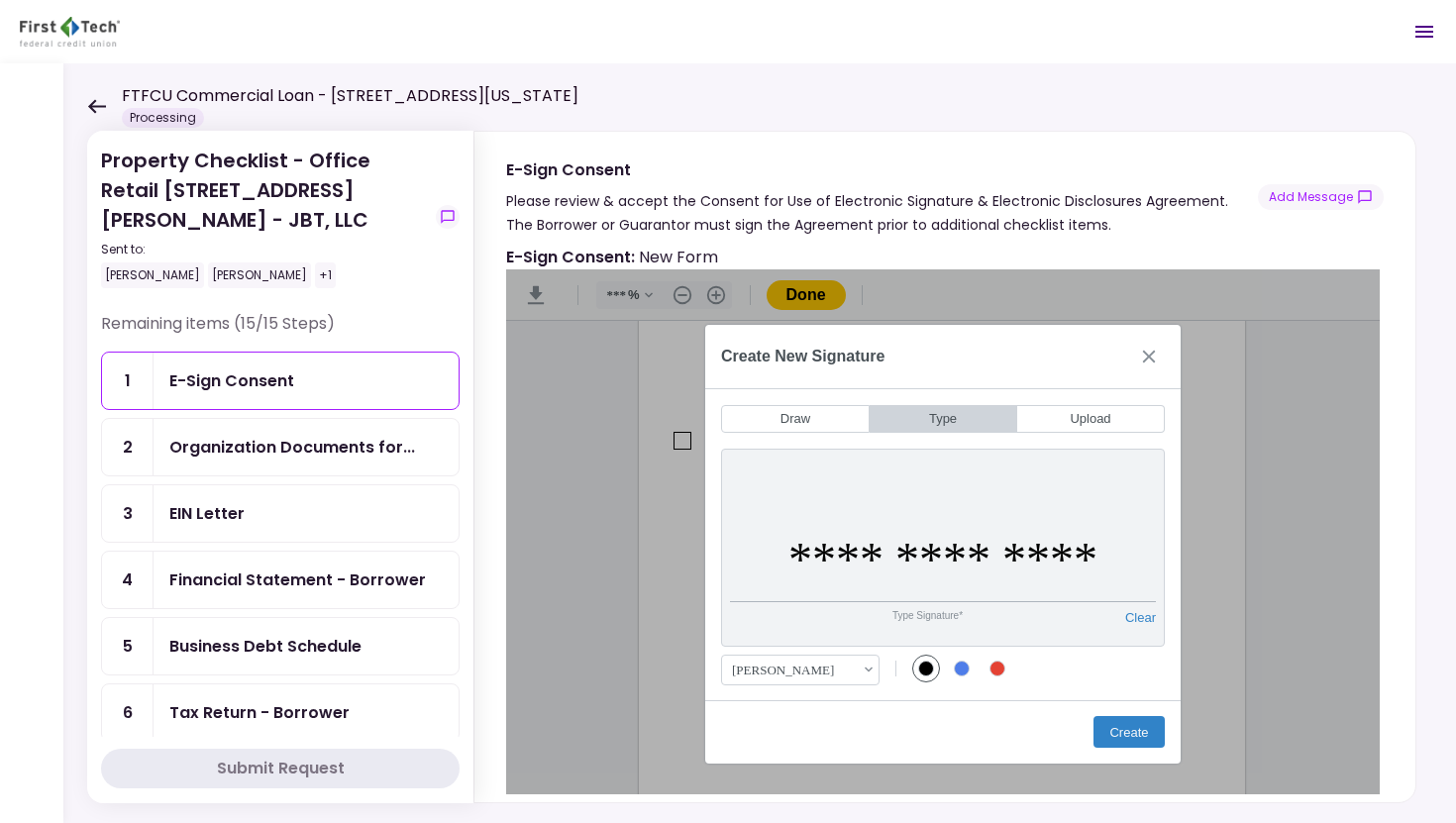 click on "Diana Provines" at bounding box center [790, 670] 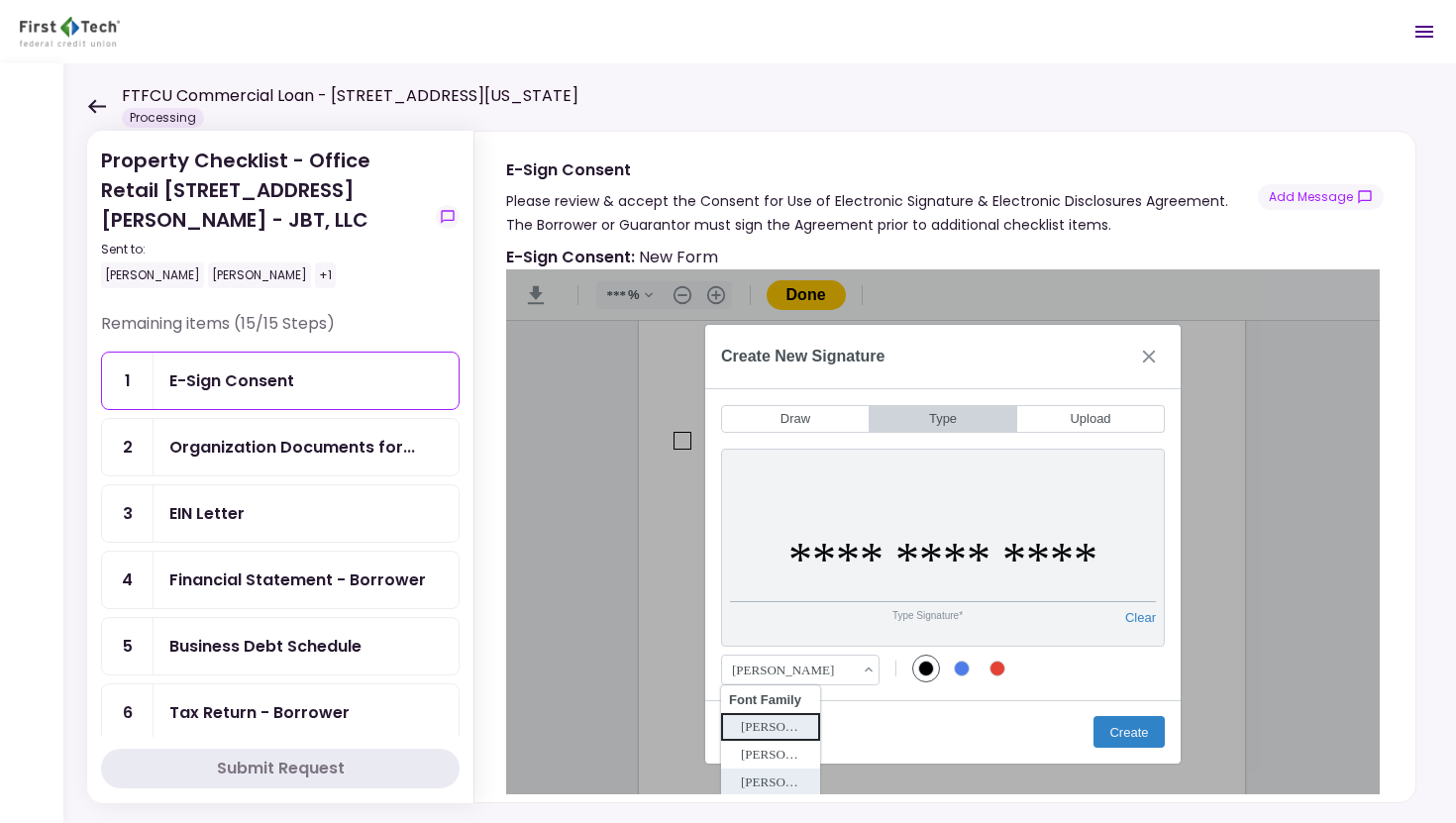 click on "Diana Provines" at bounding box center (771, 782) 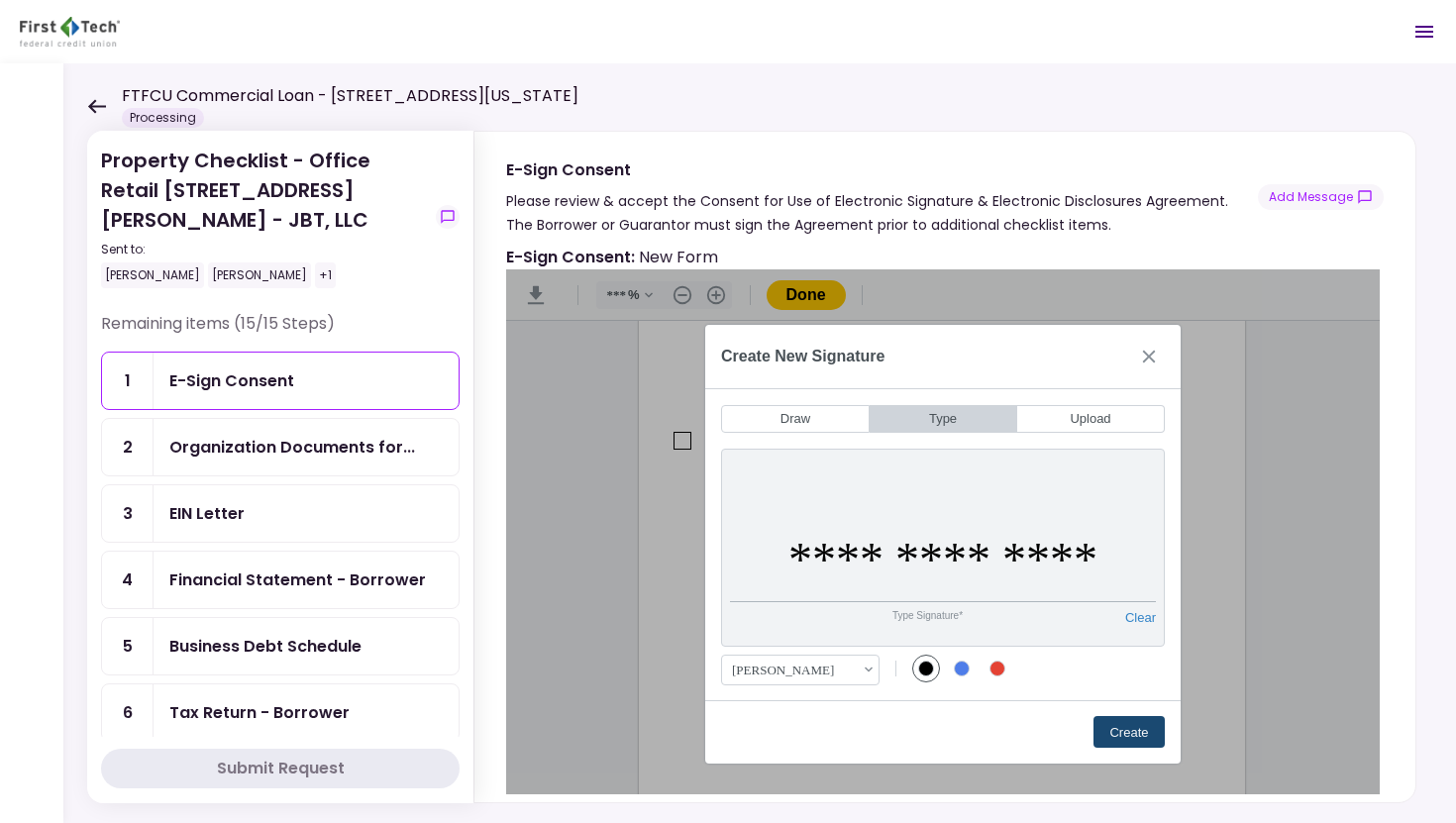 click on "Create" at bounding box center [1129, 732] 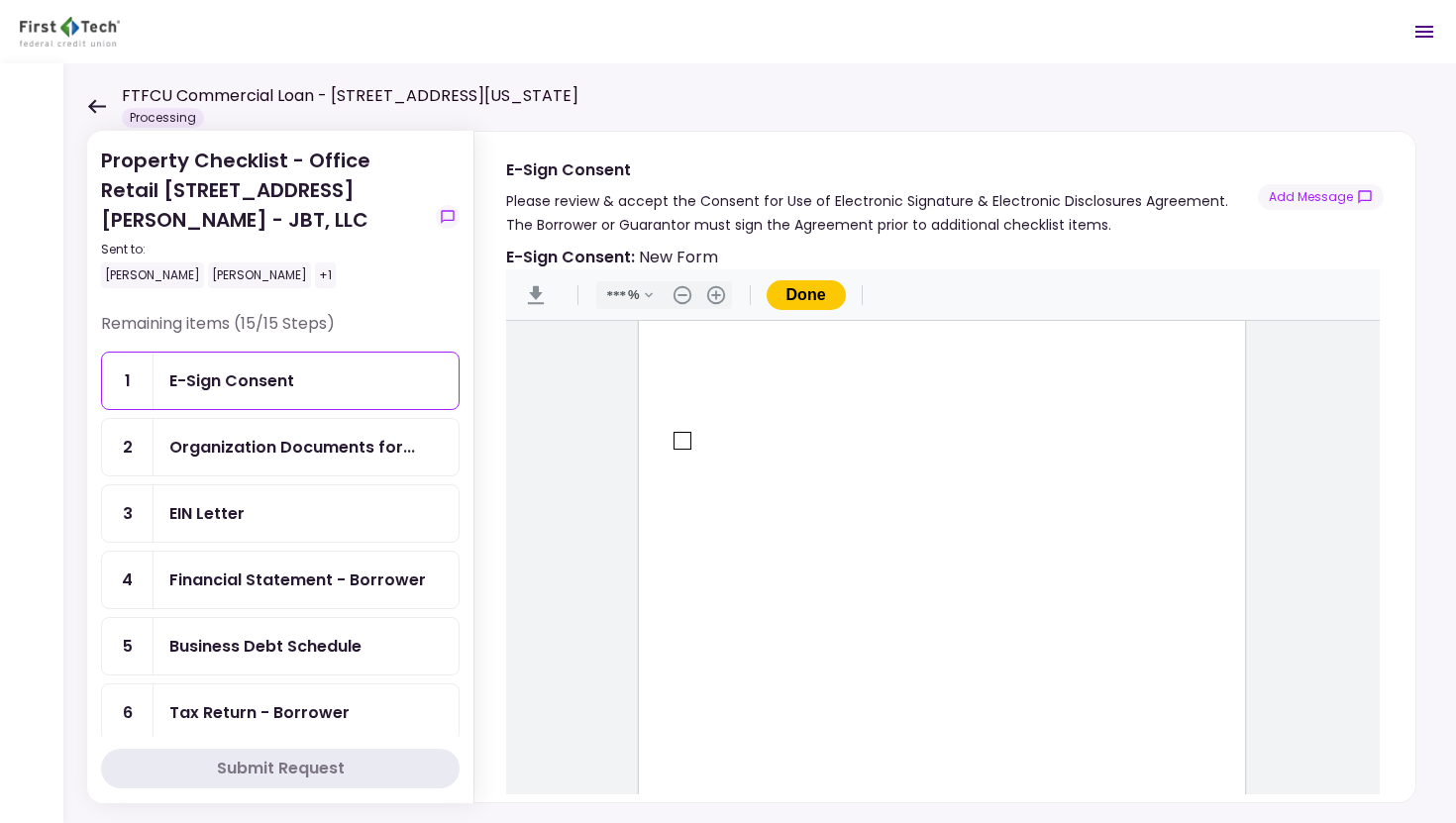 click at bounding box center [682, 441] 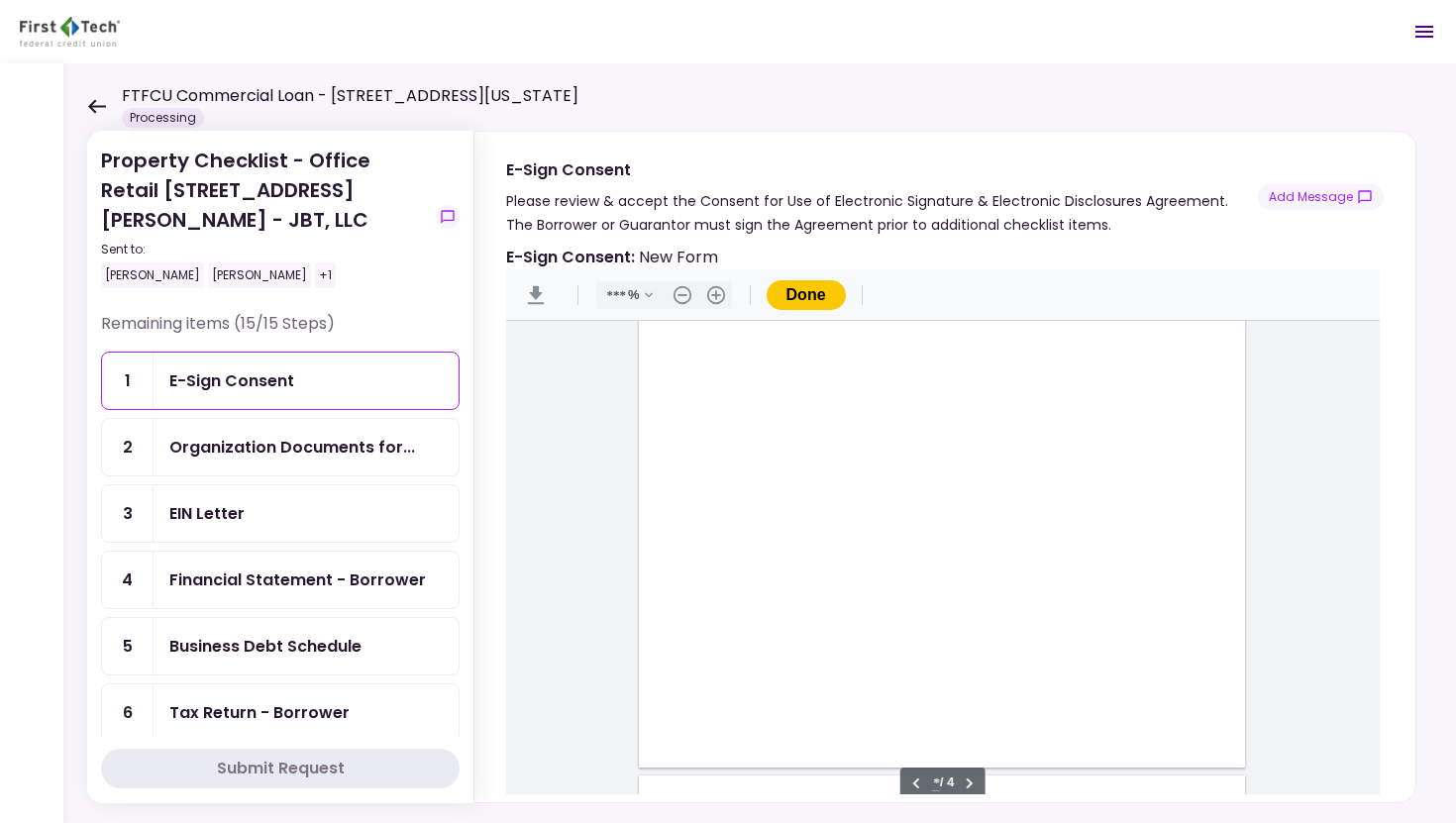 type on "*" 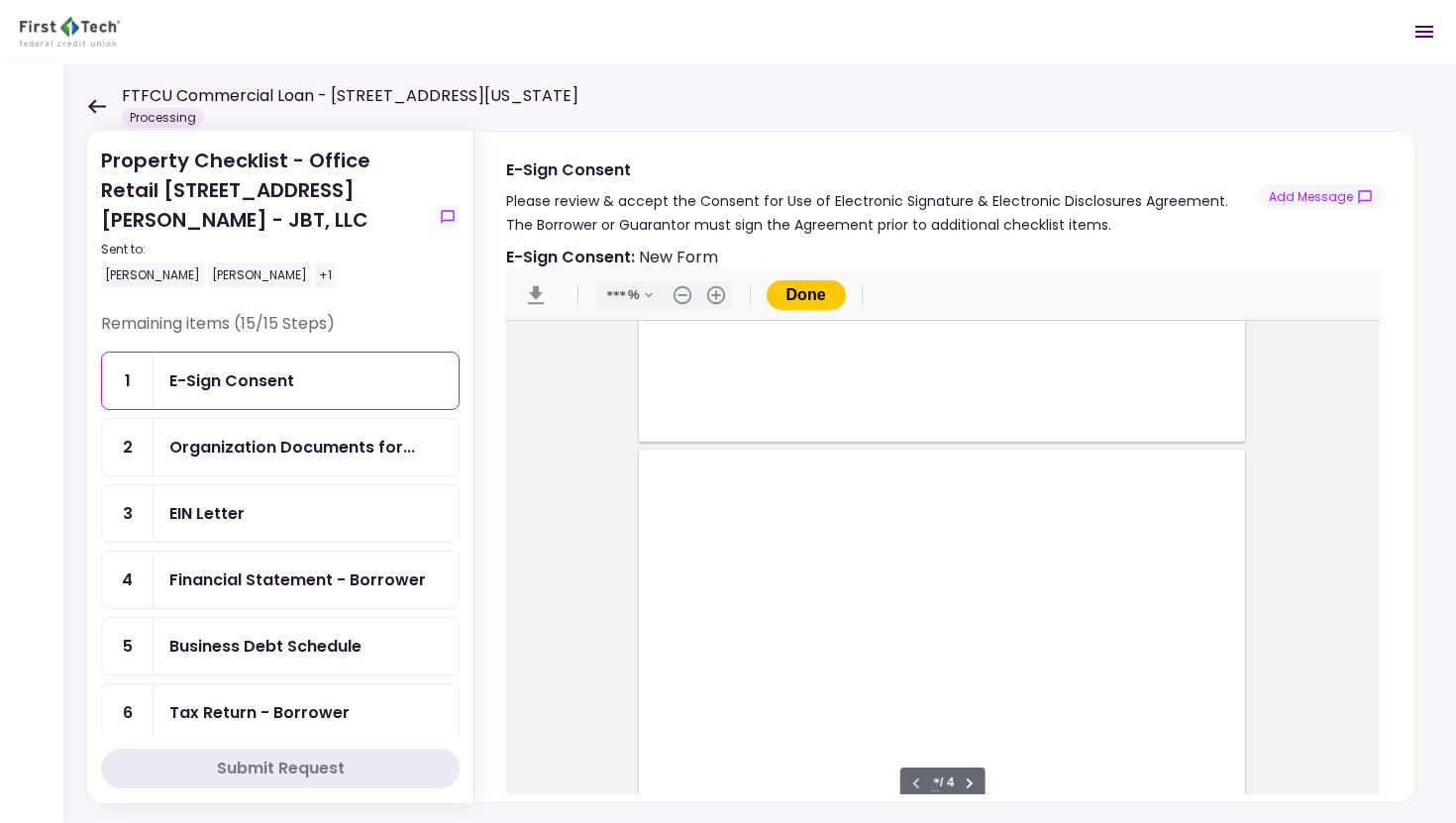 click on "Done" at bounding box center [806, 295] 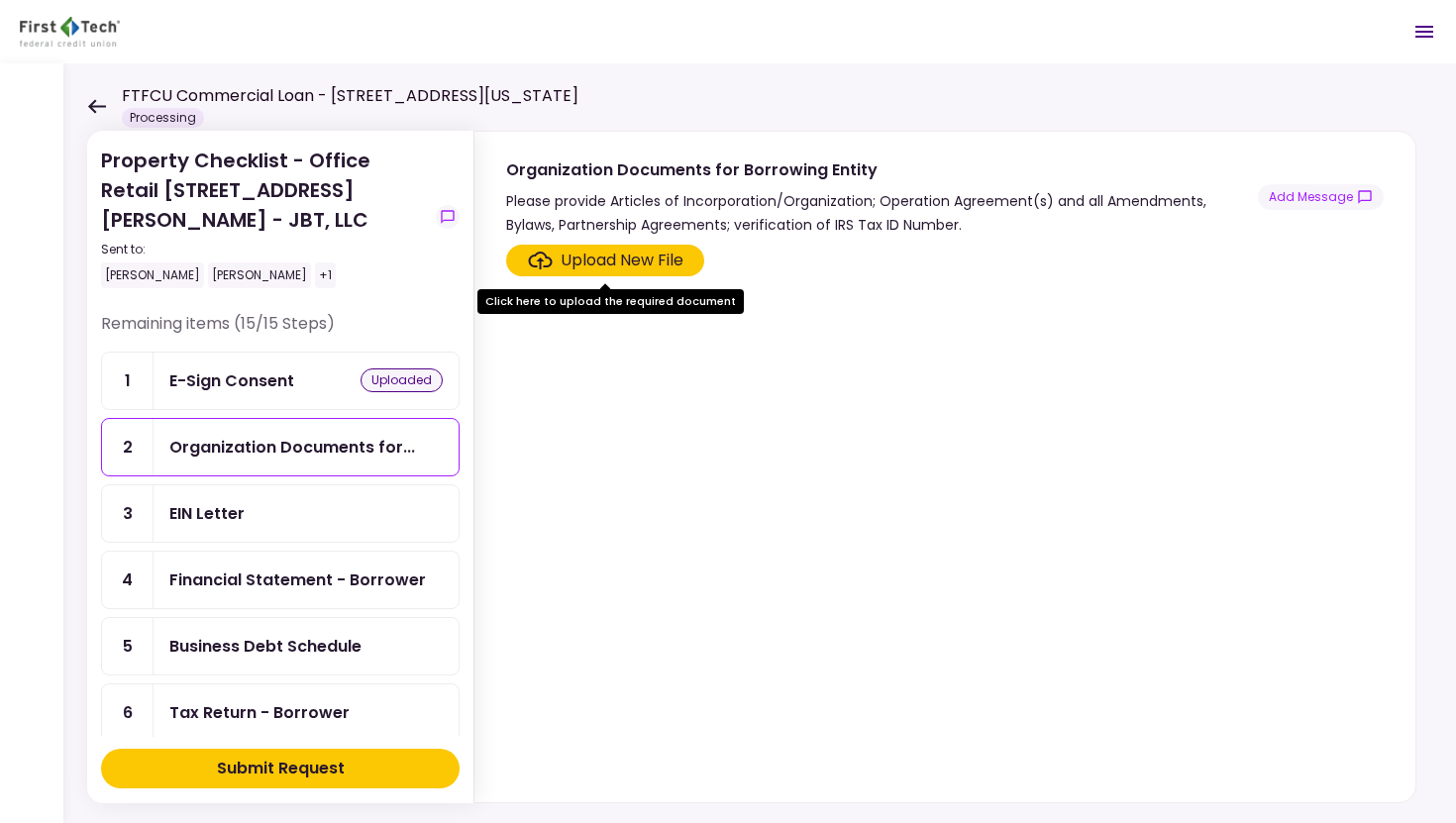 click on "FTFCU Commercial Loan - 2203 Texas Parkway Processing 0 Messages New Message There are no messages here yet. Property Checklist - Office Retail 2585 Nellis Blvd, Las Vegas, NV - JBT, LLC Sent to: Brian Provines Larry Pinnock +1 Remaining items (15/15 Steps) 1 E-Sign Consent uploaded 2 Organization Documents for... 3 EIN Letter 4 Financial Statement - Borrower 5 Business Debt Schedule 6 Tax Return - Borrower 7 IRS Form 4506-T Borrower 8 COFSA- Borrower 9 Property Operating Statemen... 10 Current Rent Roll 11 Copy(s) of Lease(s) and Ame... 12 Property Survey 13 Prior Environmental Phase I... 14 Management Agreement 15 Rent Roll and Past Due Affi... Submit Request Organization Documents for Borrowing Entity Please provide Articles of Incorporation/Organization; Operation Agreement(s) and all Amendments, Bylaws, Partnership Agreements; verification of IRS Tax ID Number. Add Message Upload New File Click here to upload the required document" at bounding box center (728, 411) 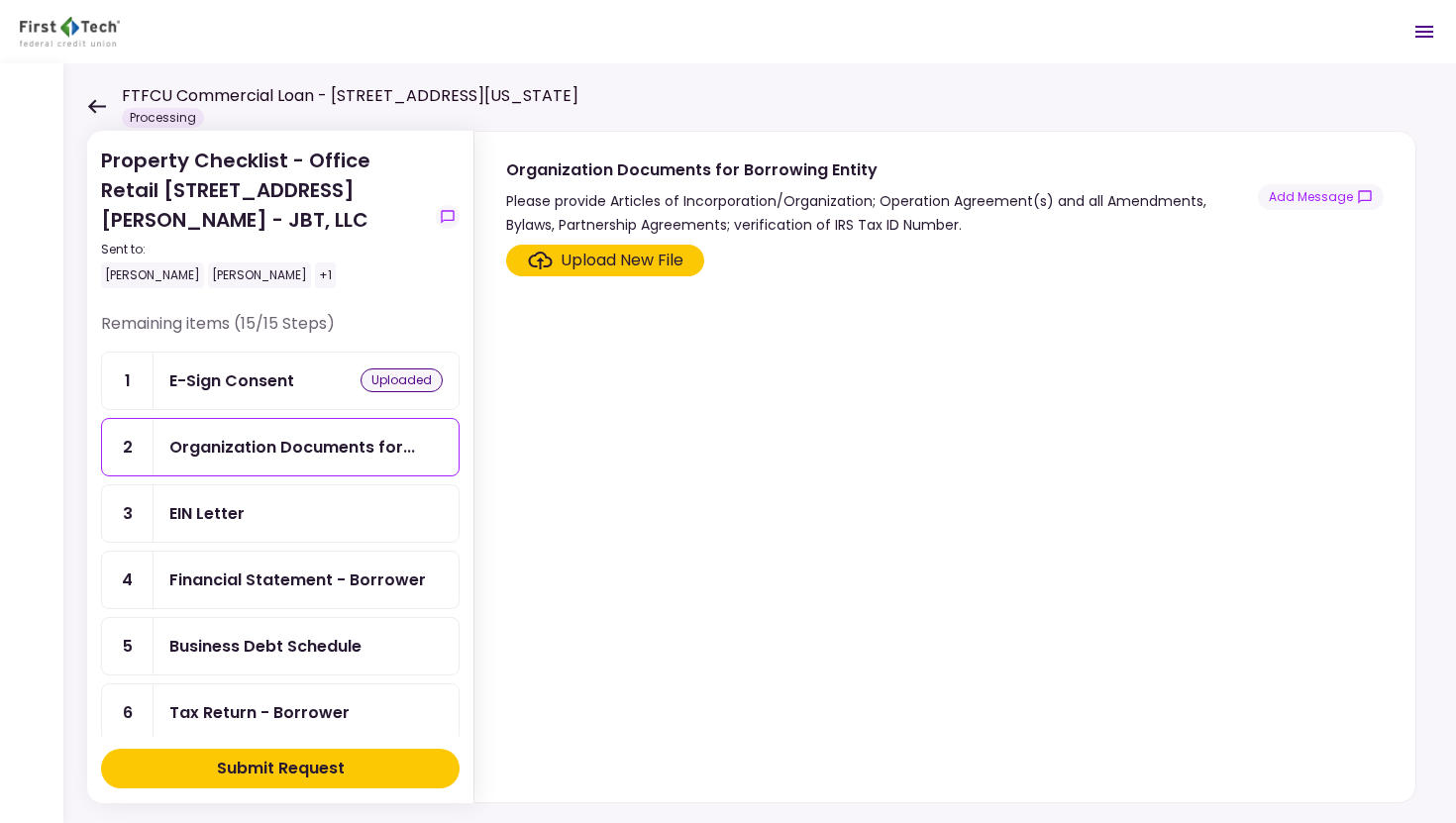 click on "Upload New File" at bounding box center [622, 260] 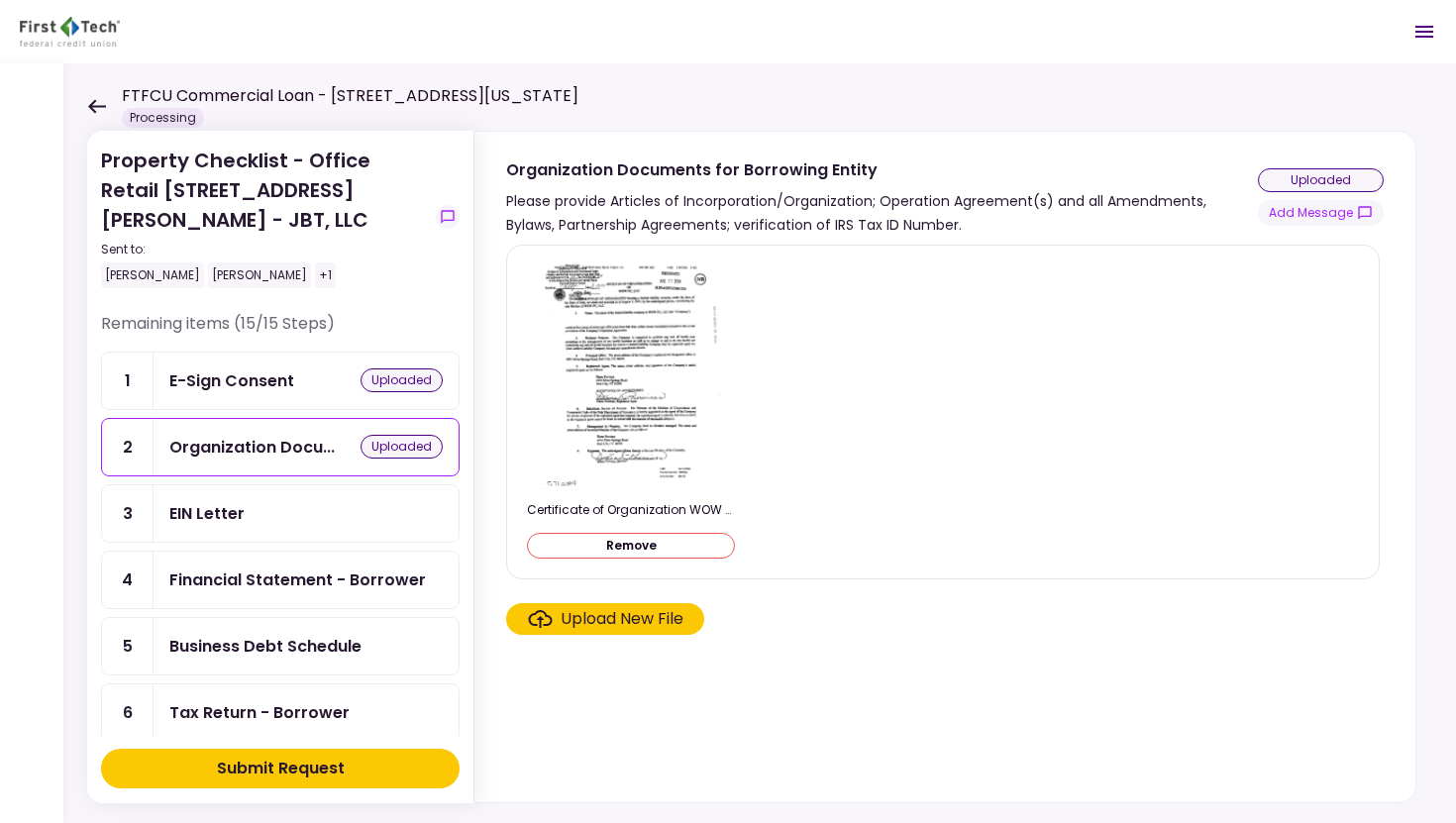 click on "Upload New File" at bounding box center (622, 619) 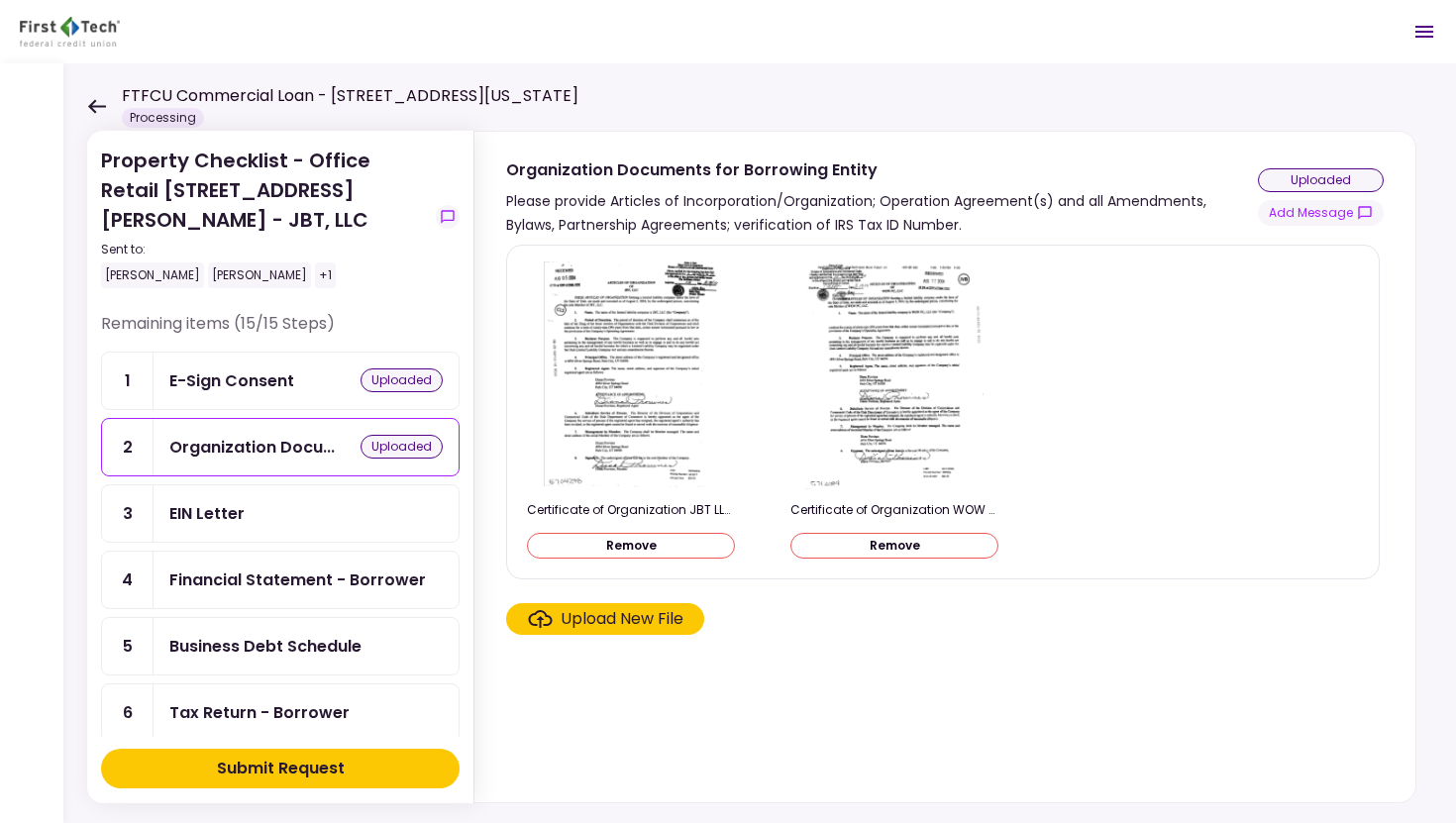 click on "Upload New File" at bounding box center [622, 619] 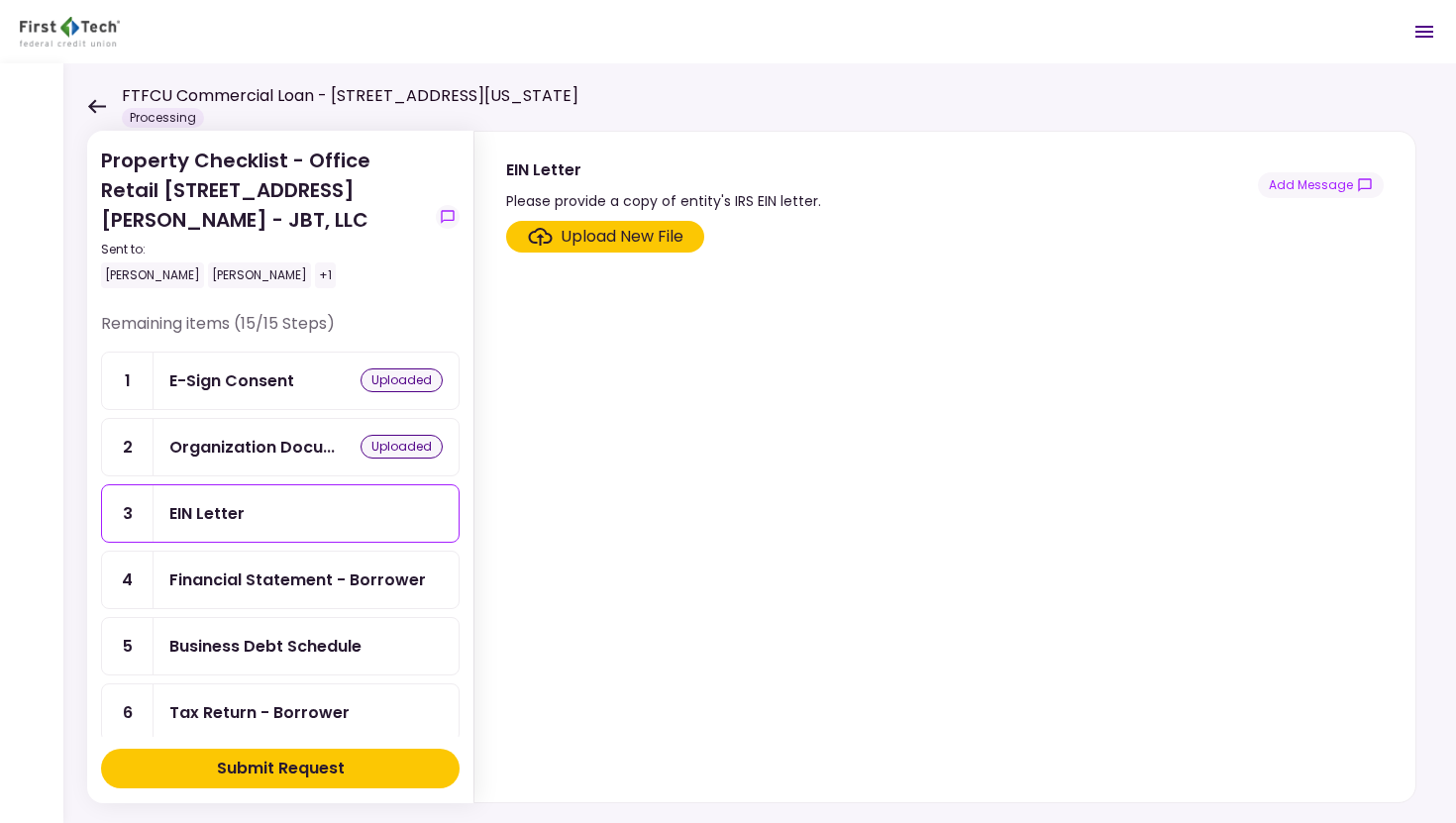 click on "Financial Statement - Borrower" at bounding box center (297, 579) 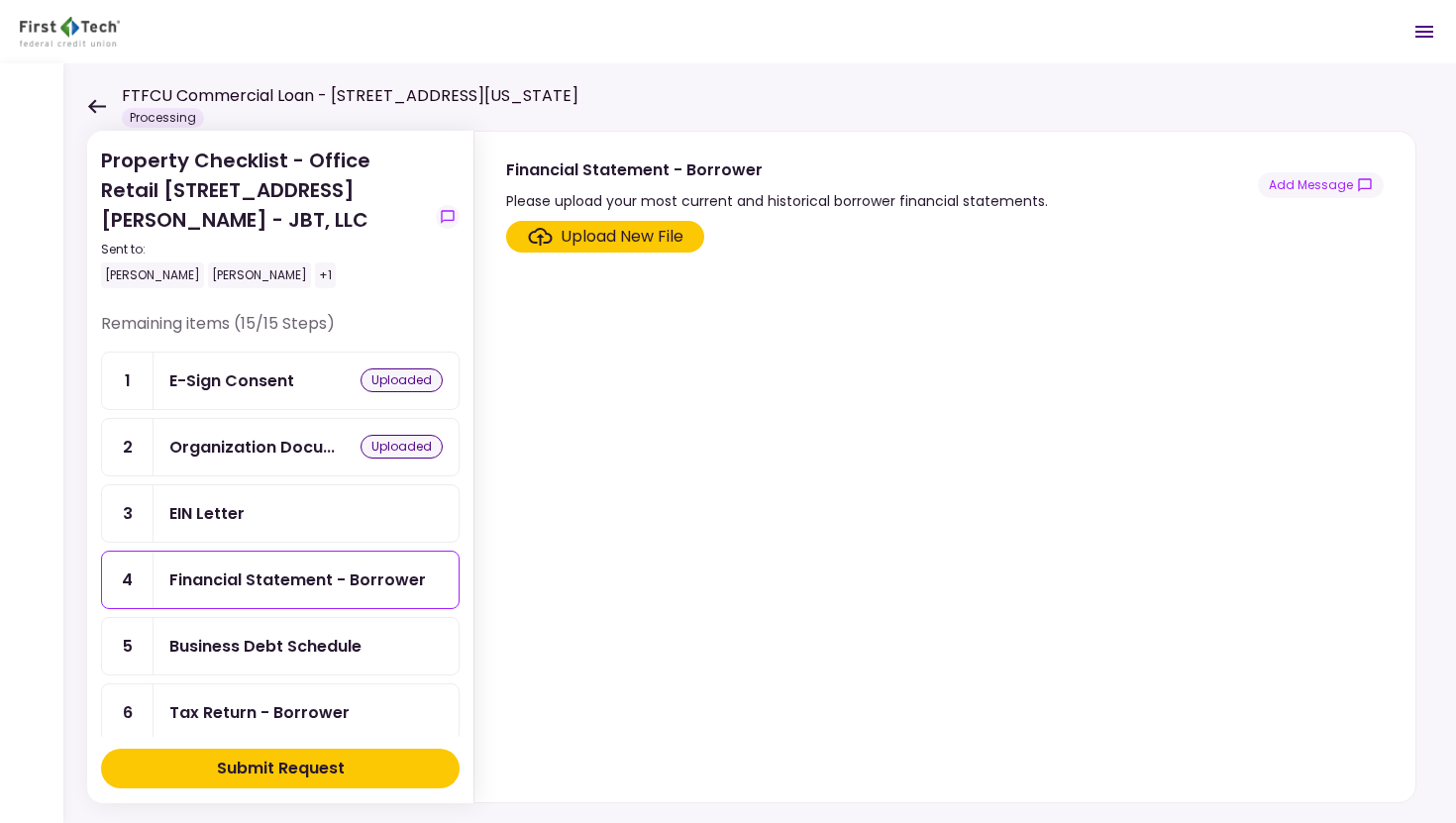 click on "Business Debt Schedule" at bounding box center (265, 646) 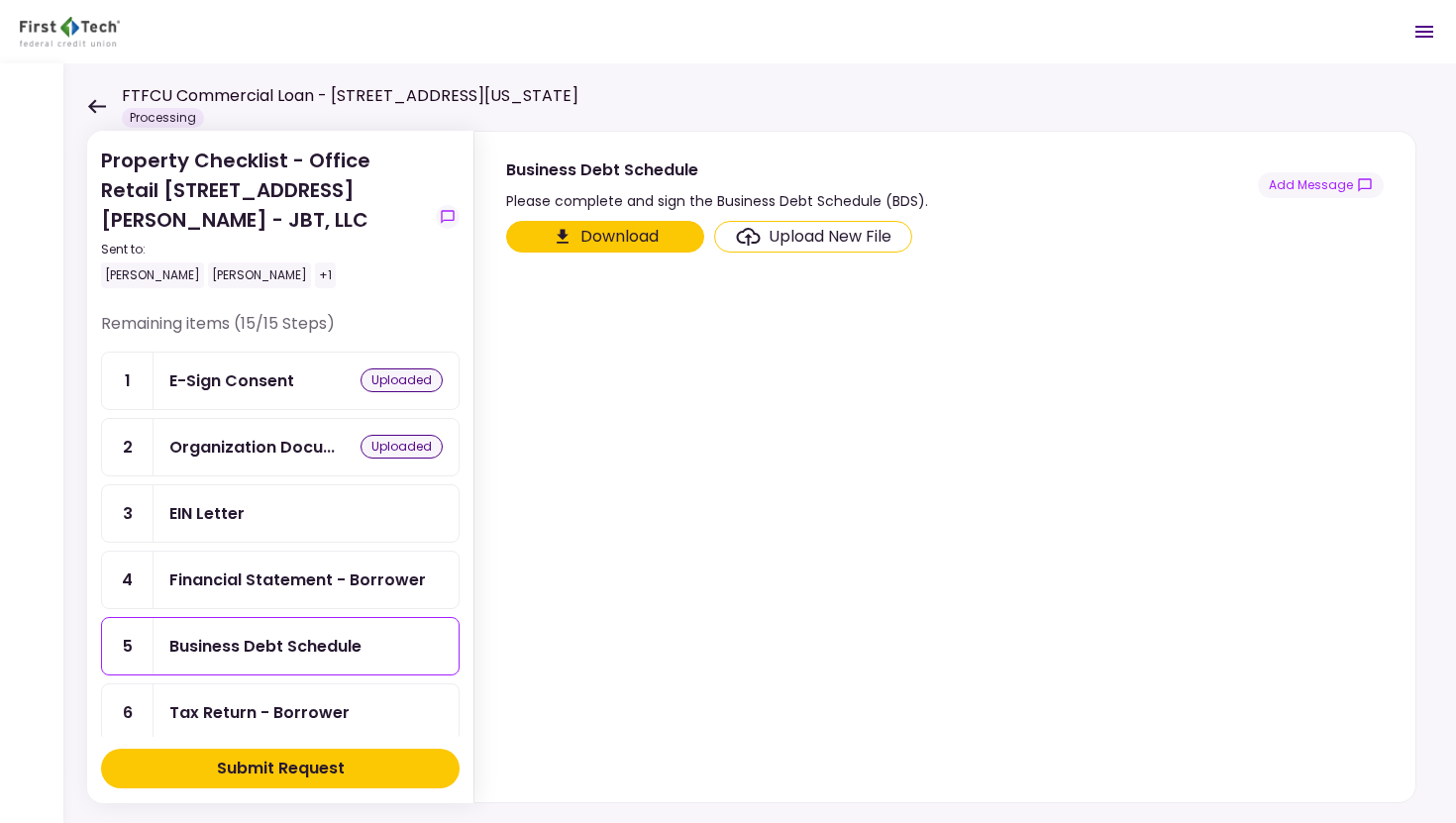 click on "Tax Return - Borrower" at bounding box center [260, 712] 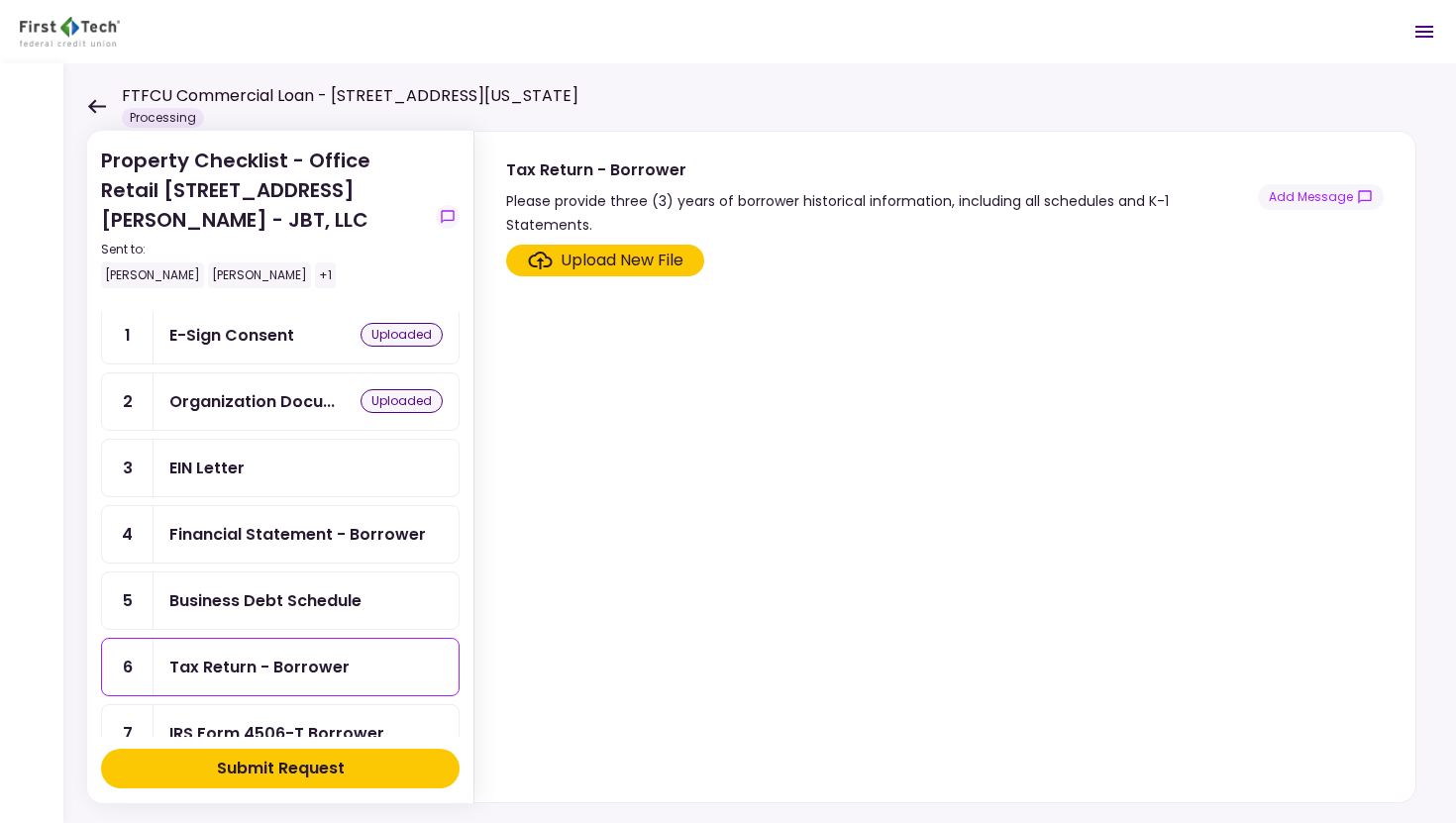 scroll, scrollTop: 50, scrollLeft: 0, axis: vertical 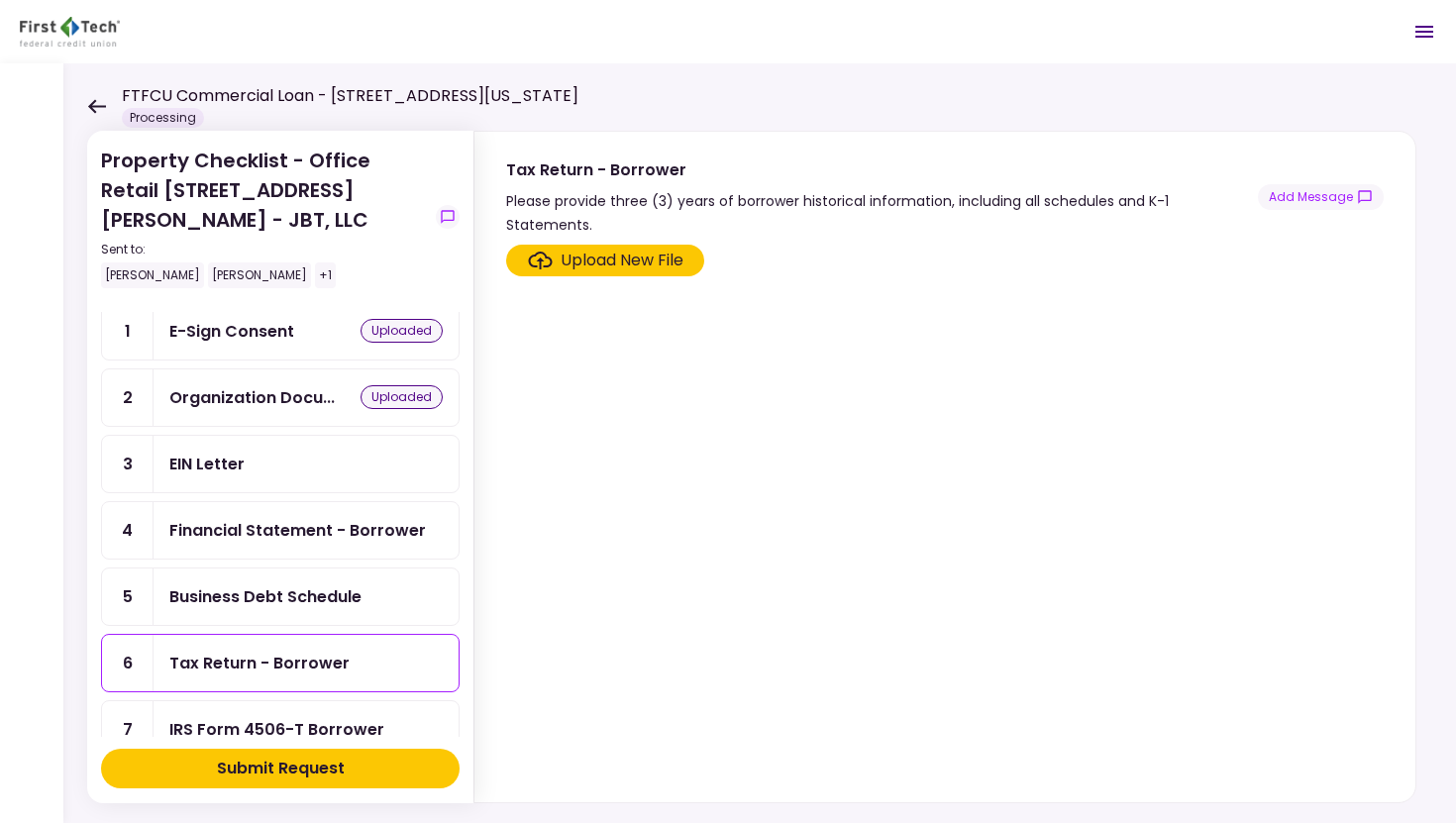 click on "Business Debt Schedule" at bounding box center [265, 596] 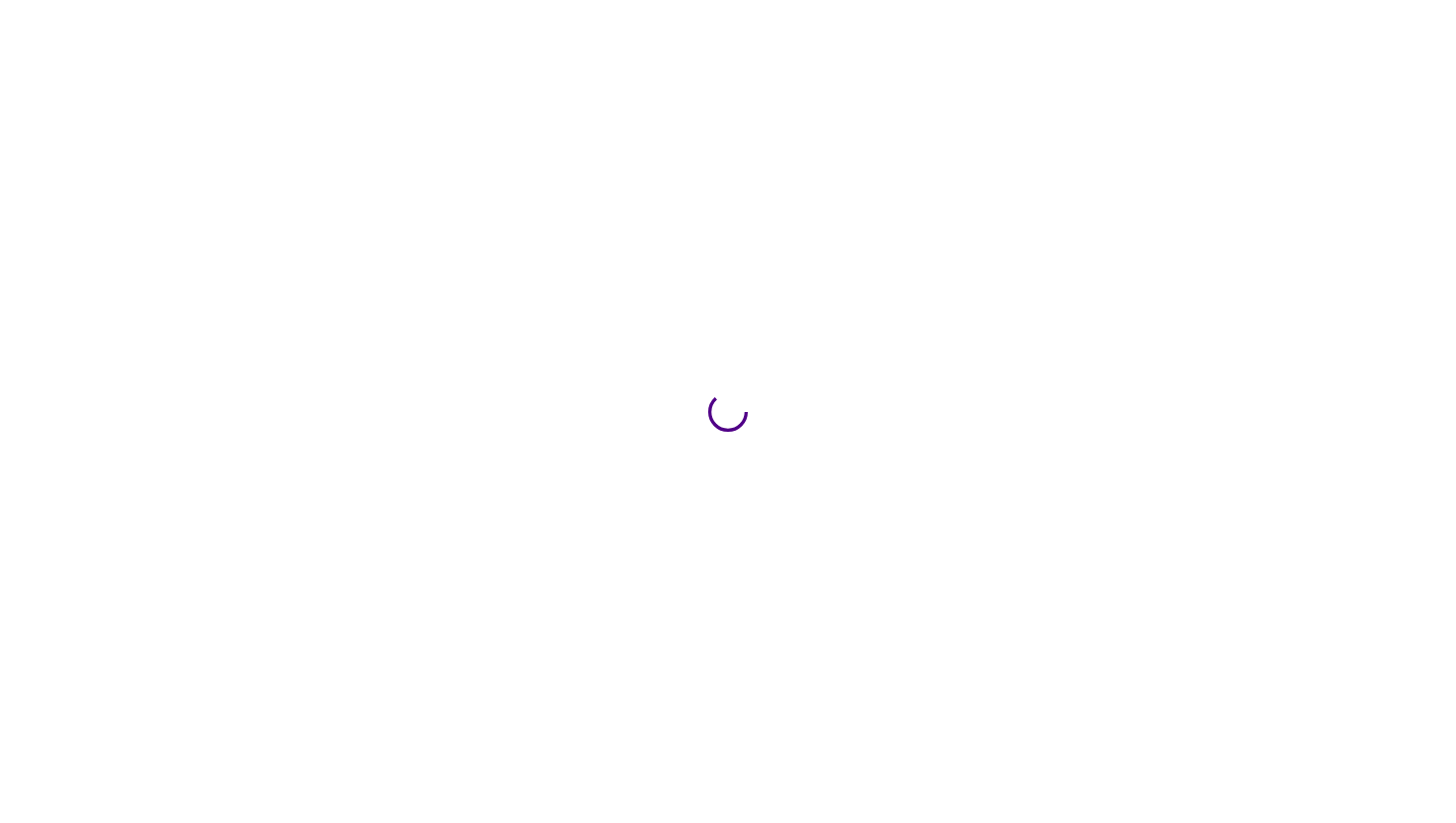 scroll, scrollTop: 0, scrollLeft: 0, axis: both 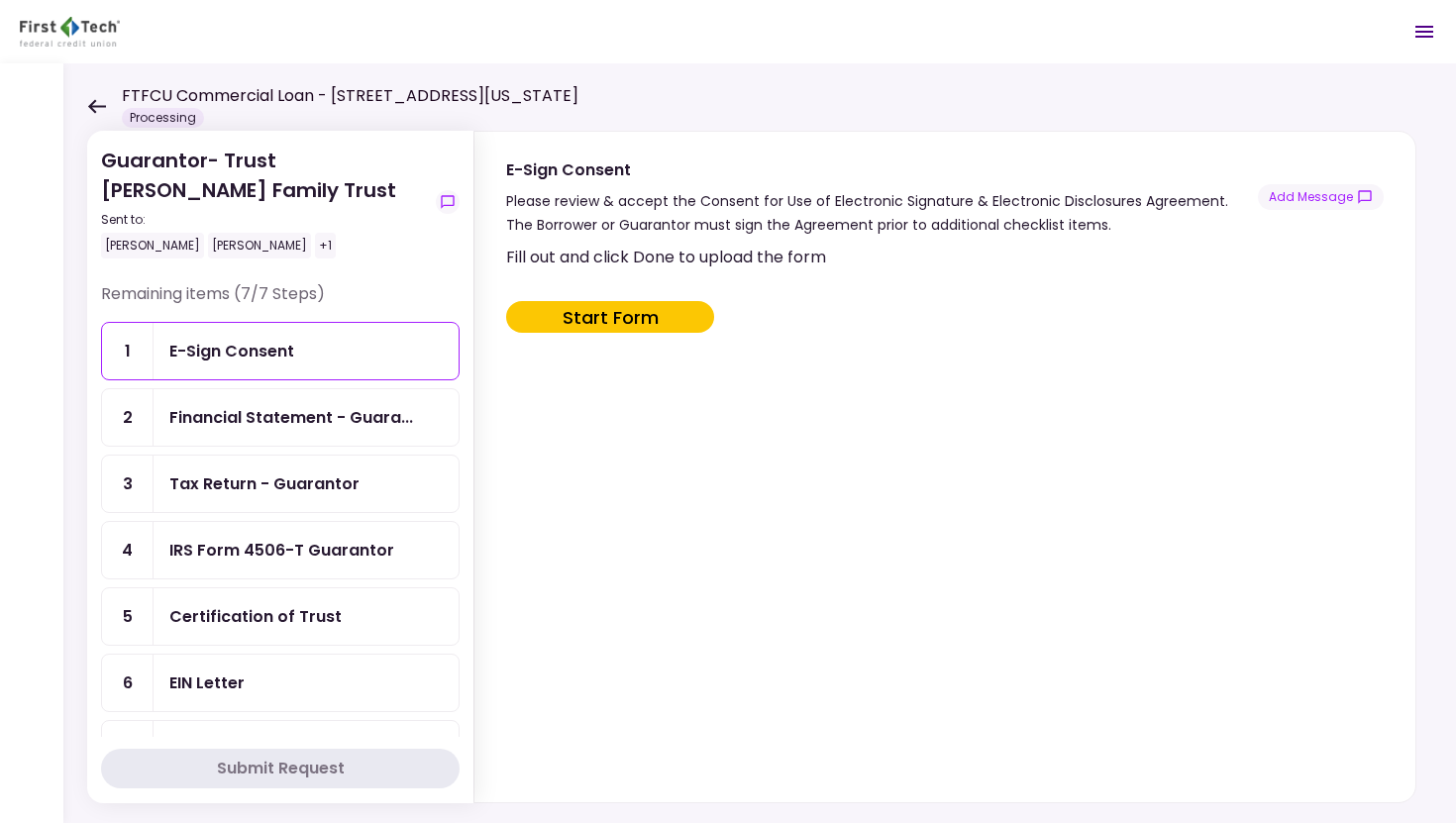 click on "Fill out and click Done to upload the form Start Form" at bounding box center (945, 519) 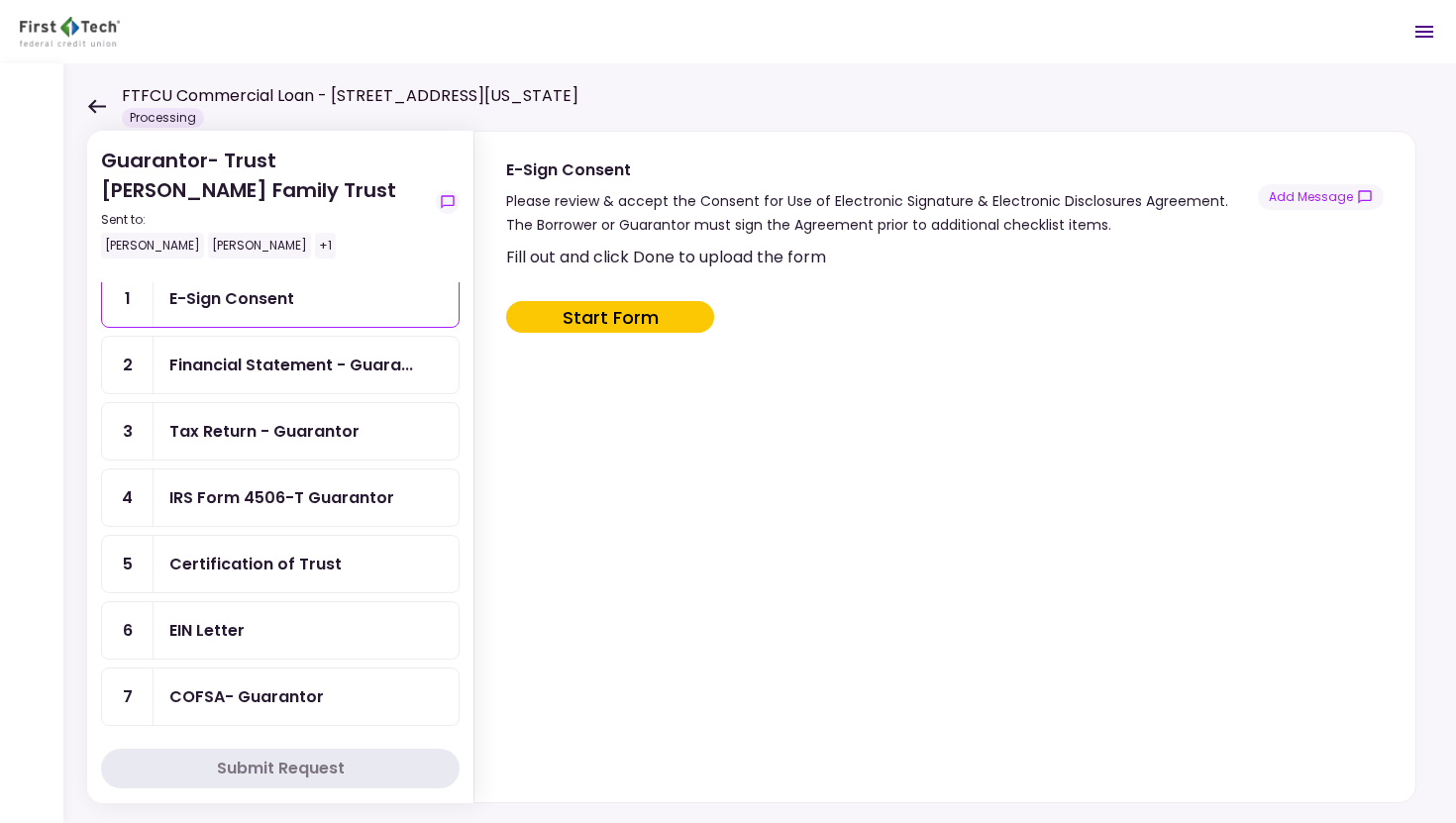 scroll, scrollTop: 0, scrollLeft: 0, axis: both 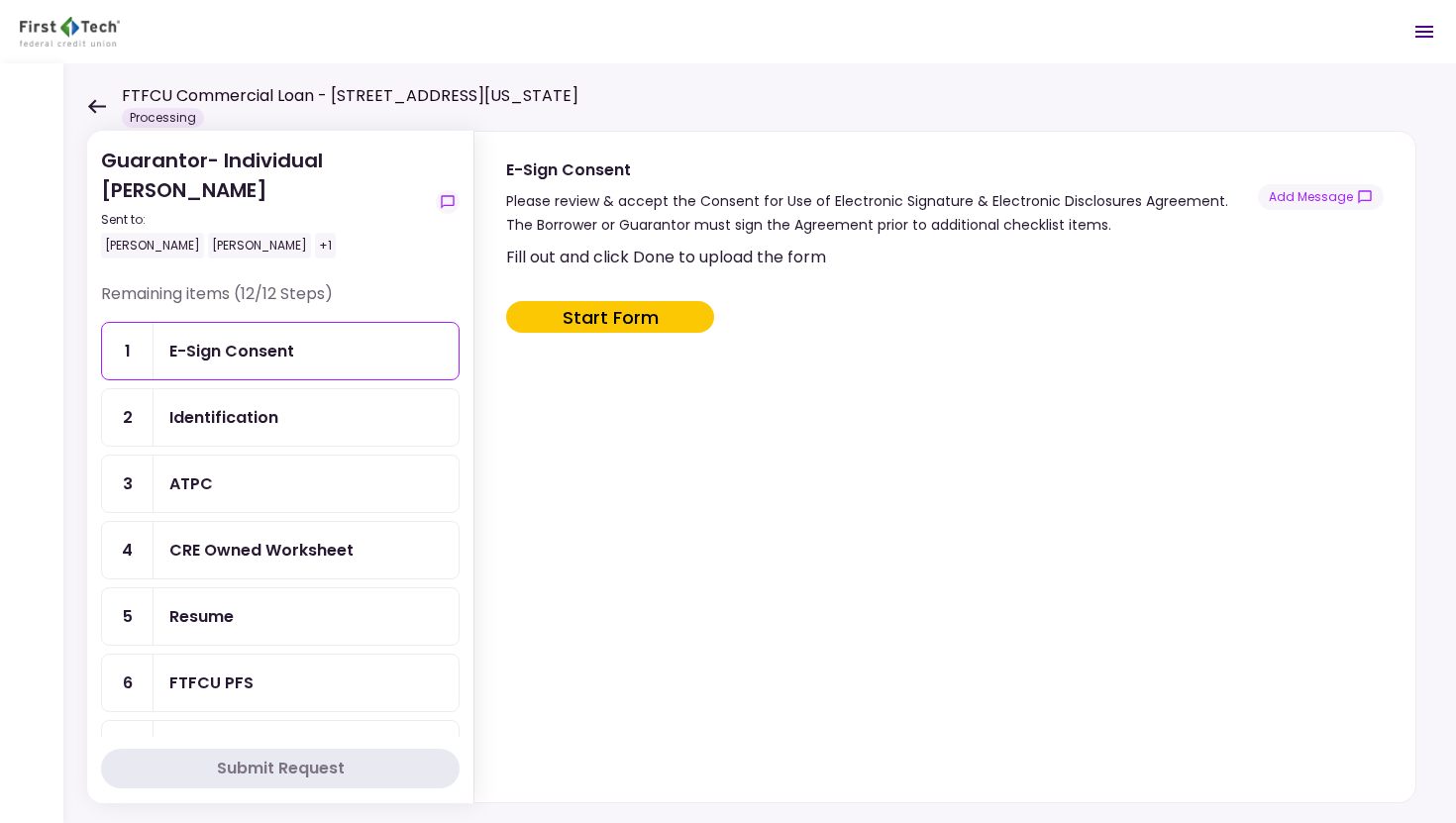 click on "+1" at bounding box center (325, 246) 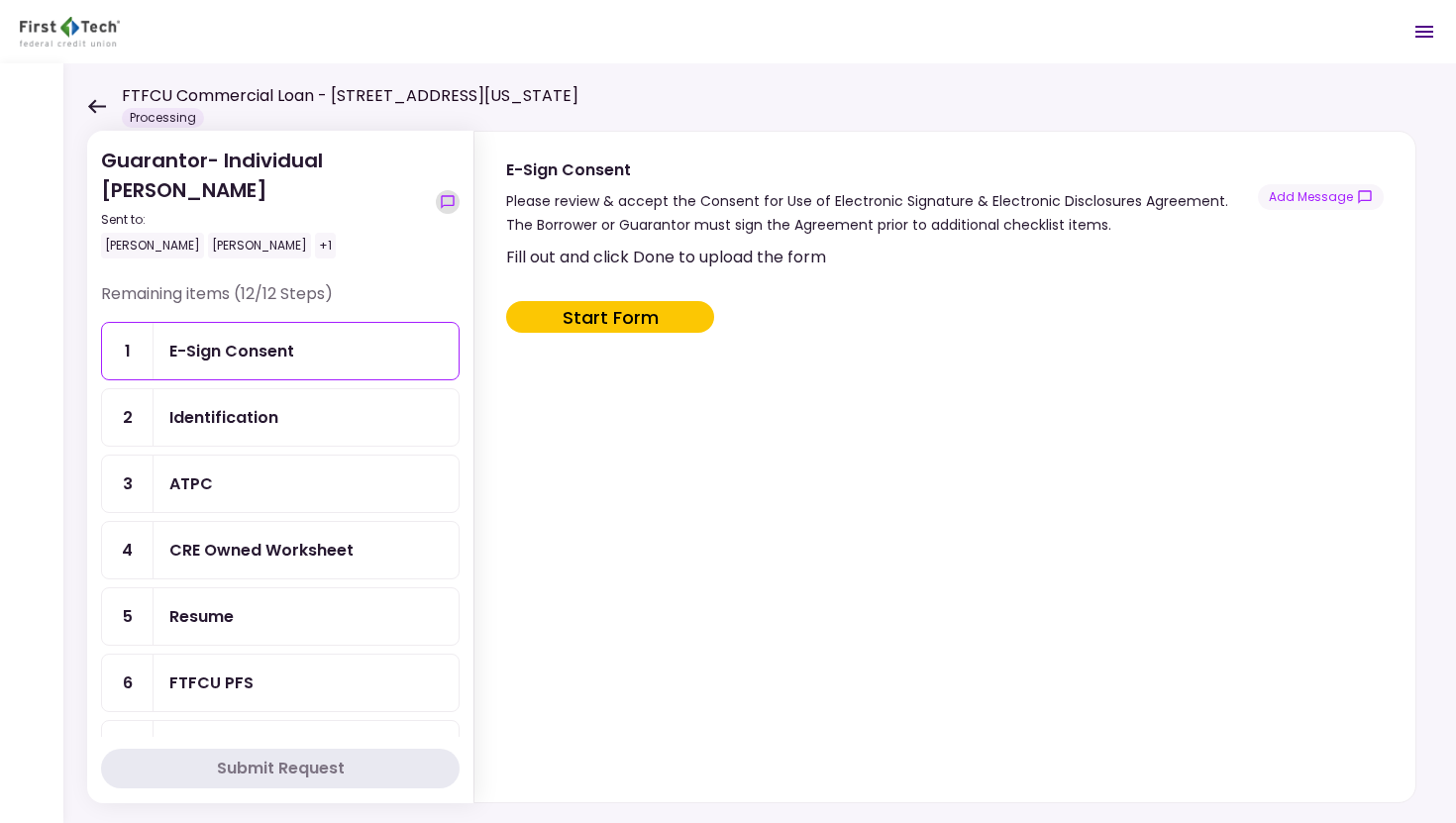 click 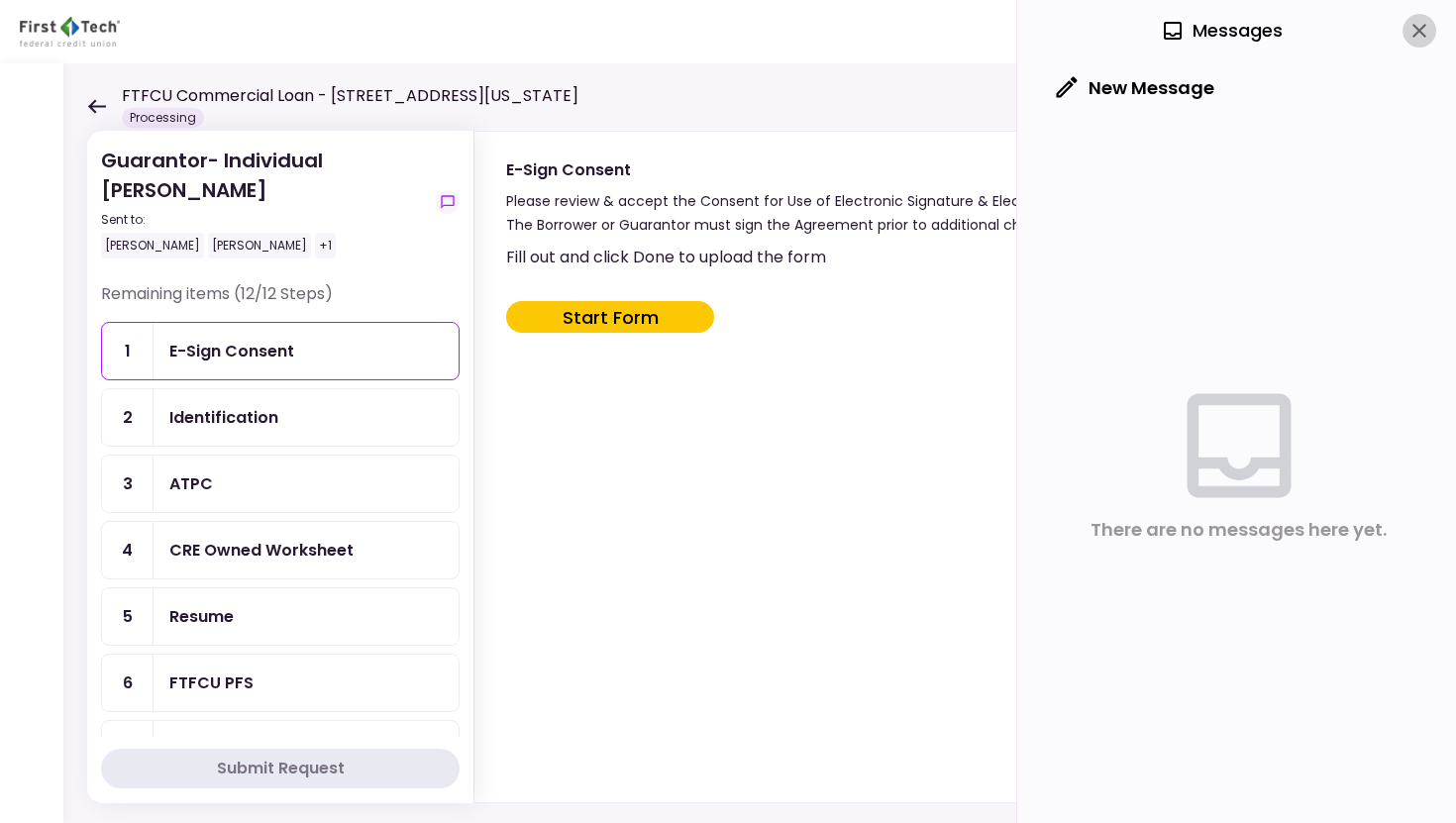 click 